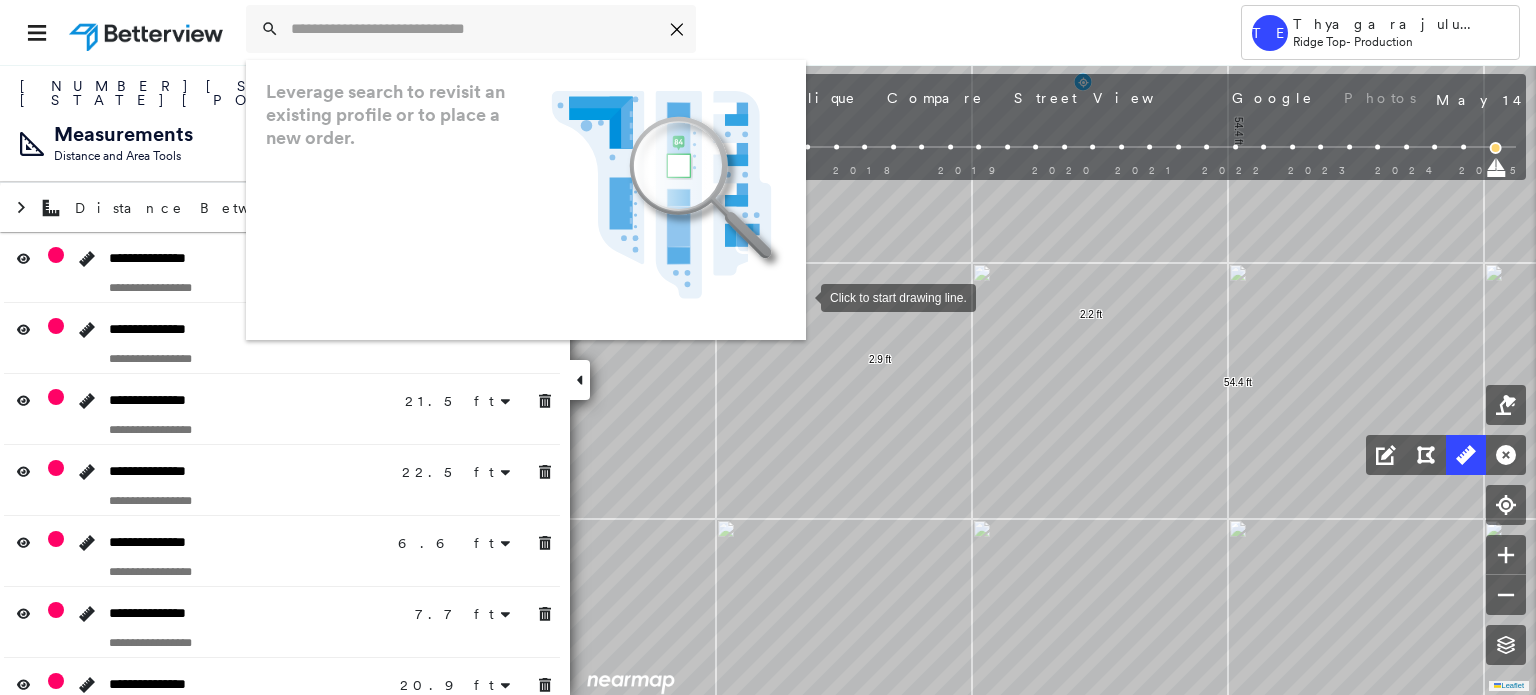 scroll, scrollTop: 0, scrollLeft: 0, axis: both 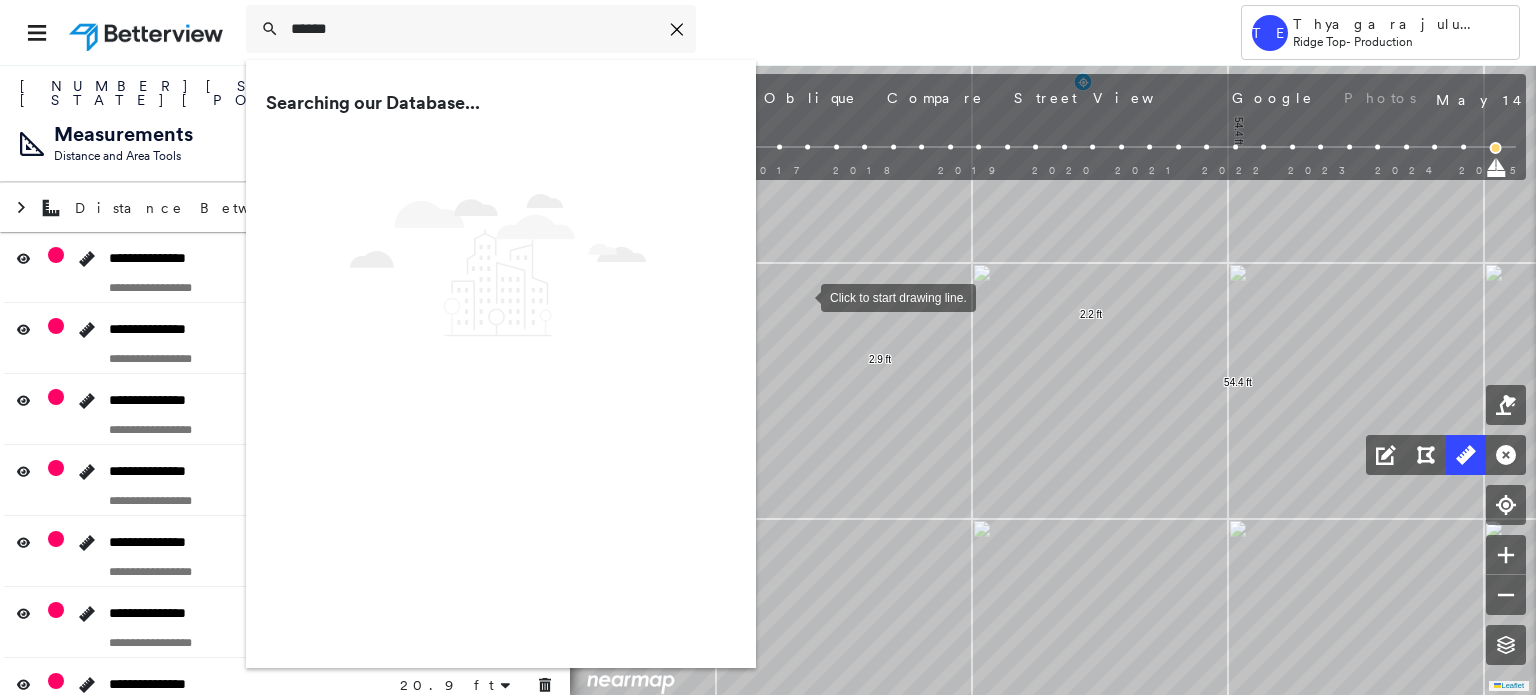 type on "******" 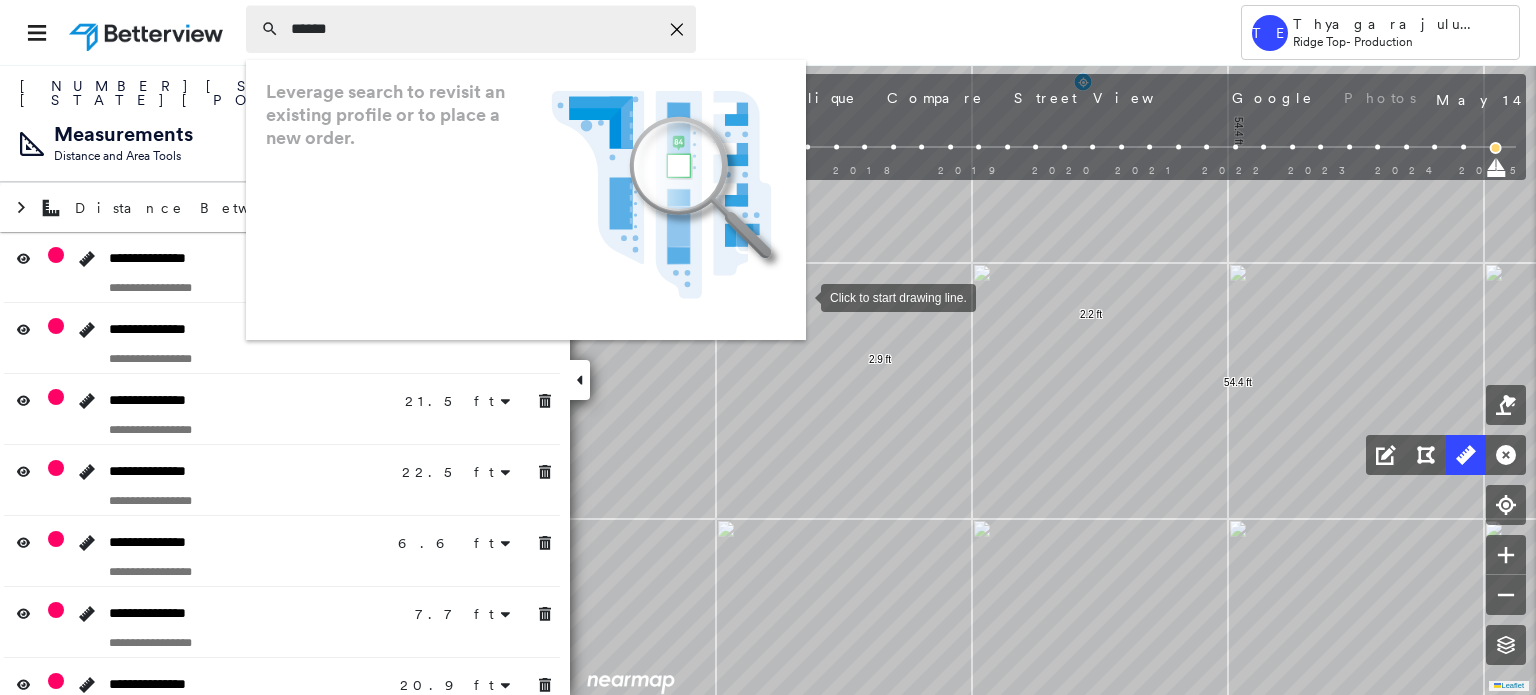 click 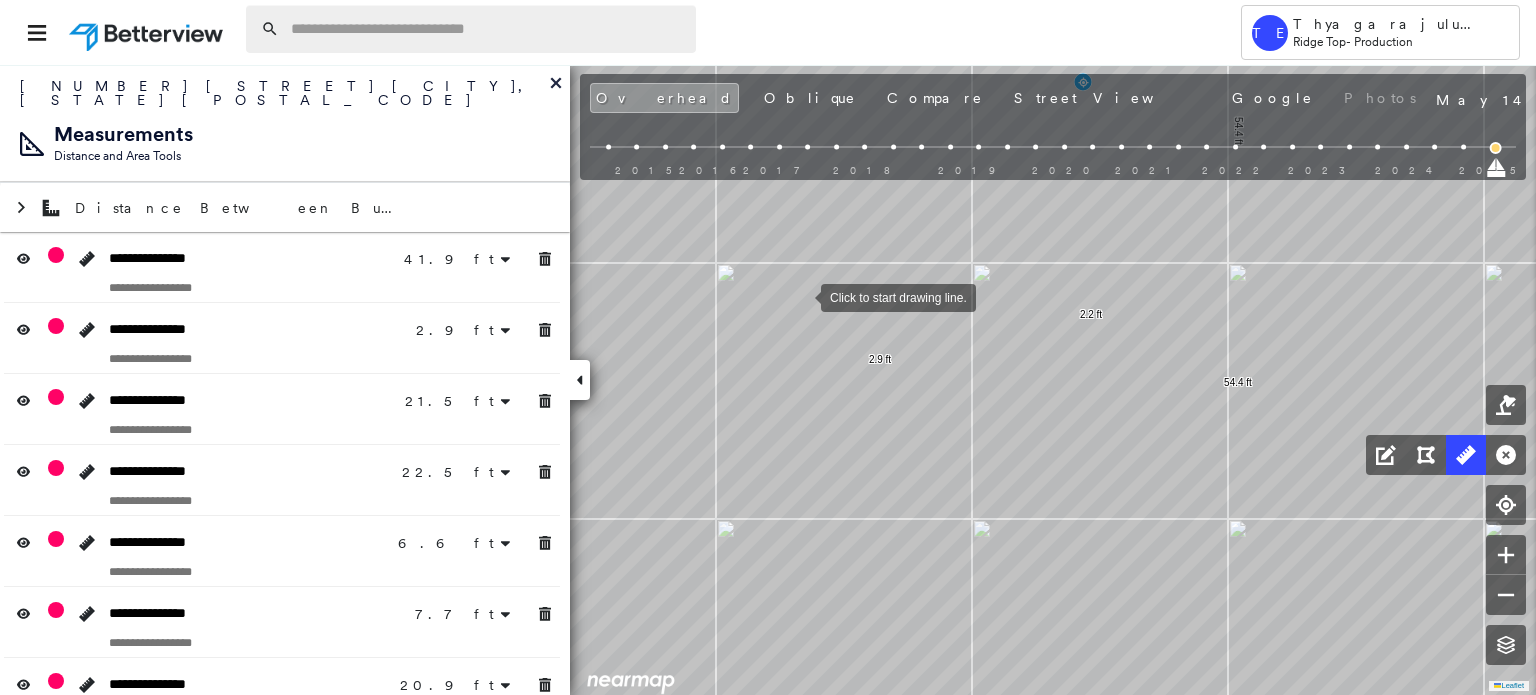 click at bounding box center (487, 29) 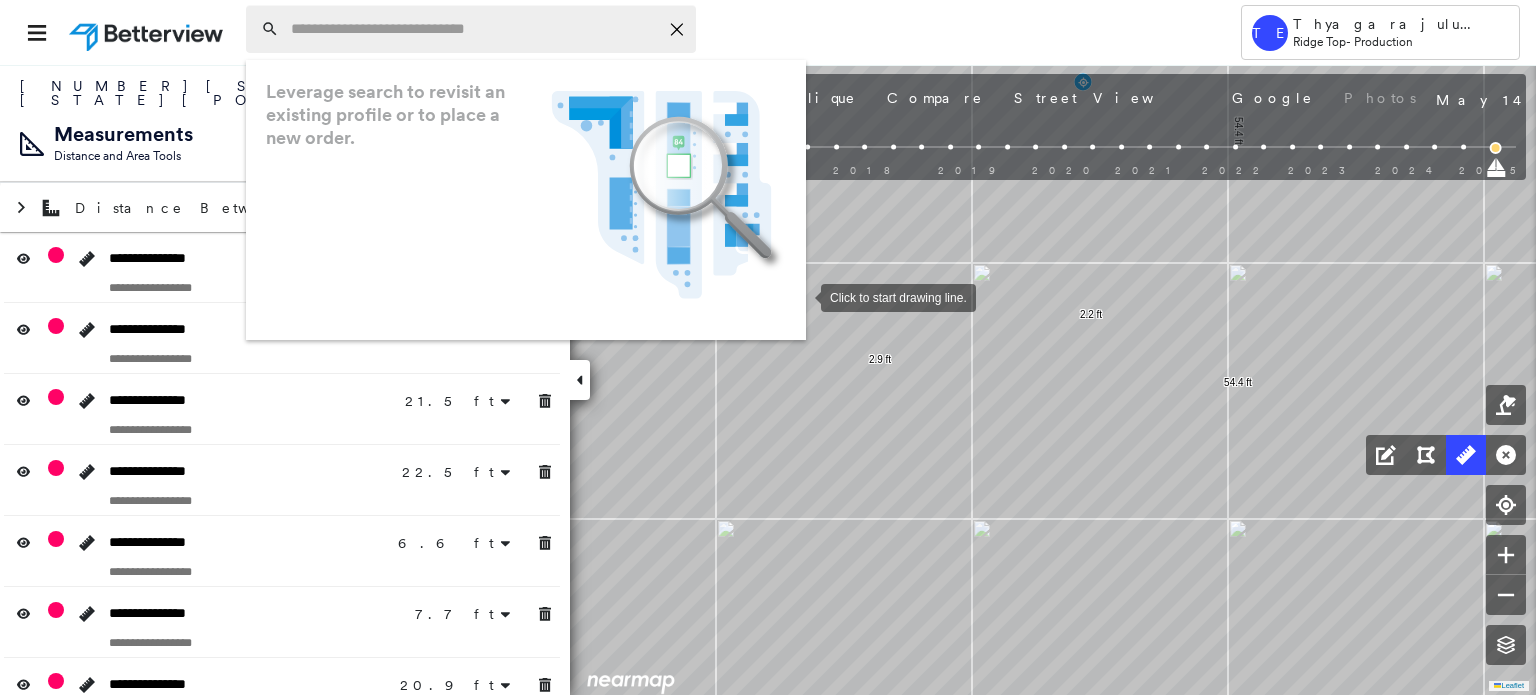 paste on "**********" 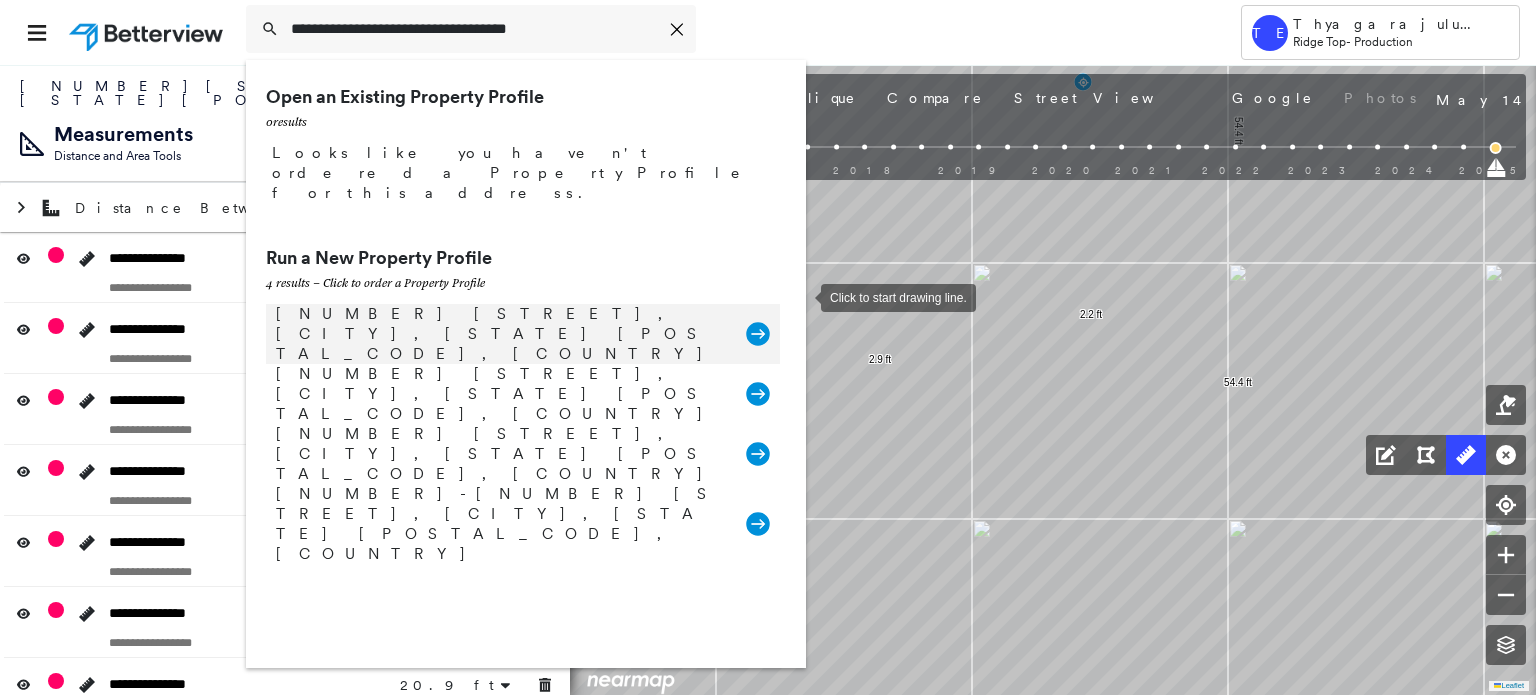 type on "**********" 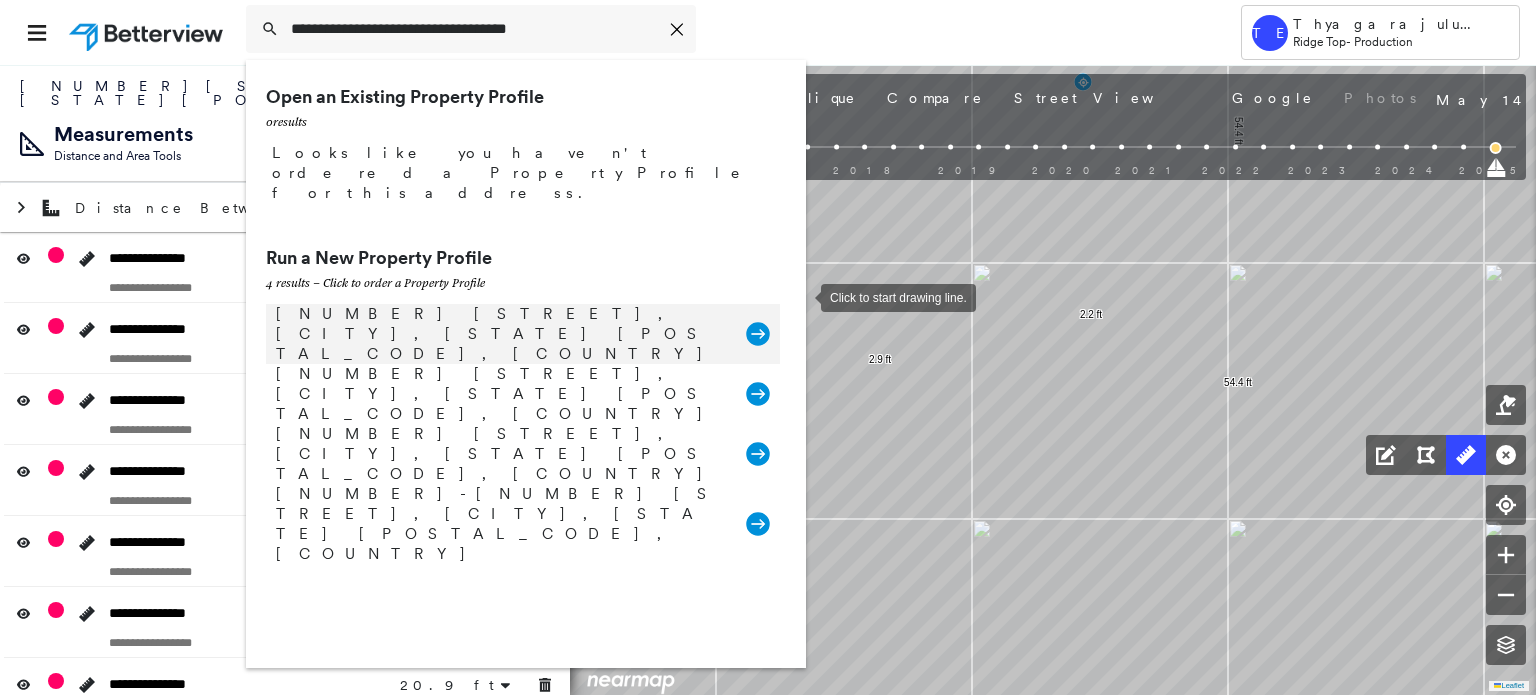 click on "[NUMBER] [STREET], [CITY], [STATE] [POSTAL_CODE], [COUNTRY]" at bounding box center [501, 334] 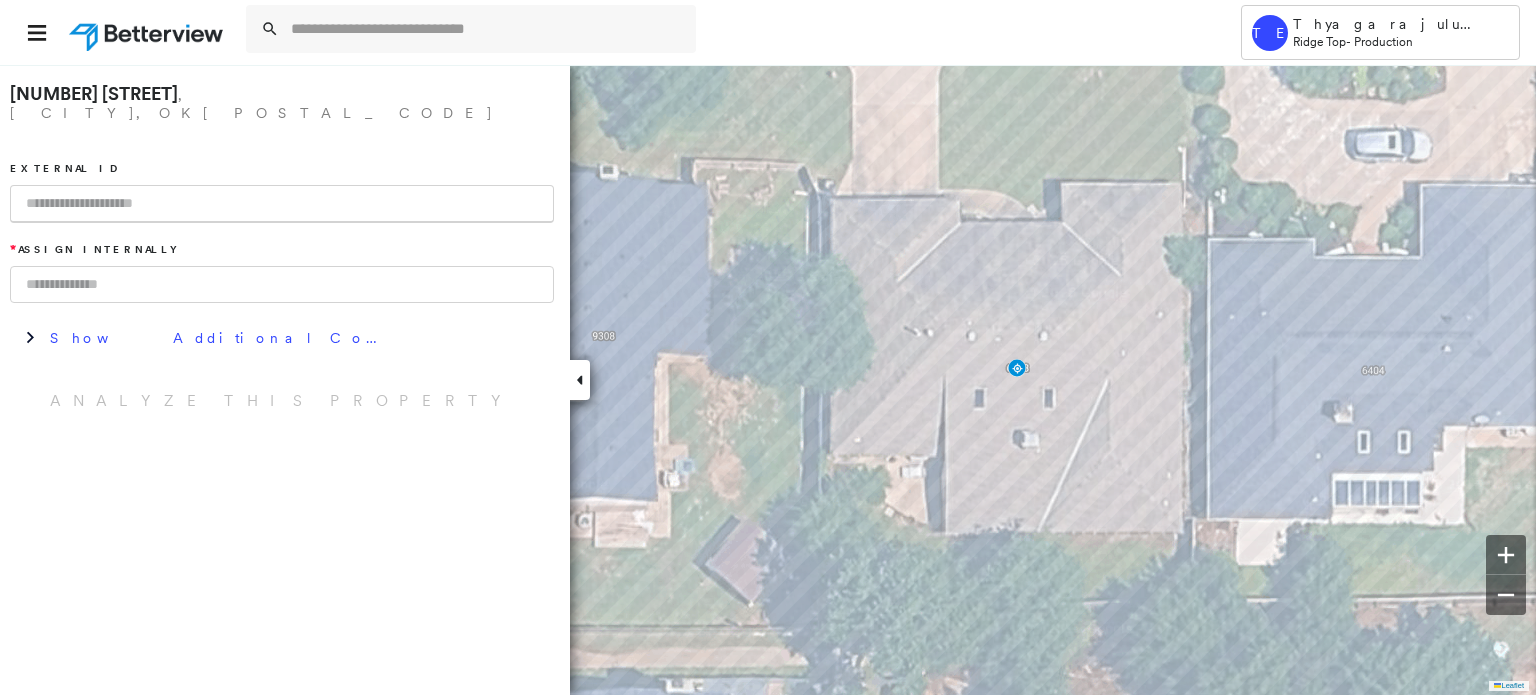 click at bounding box center (282, 204) 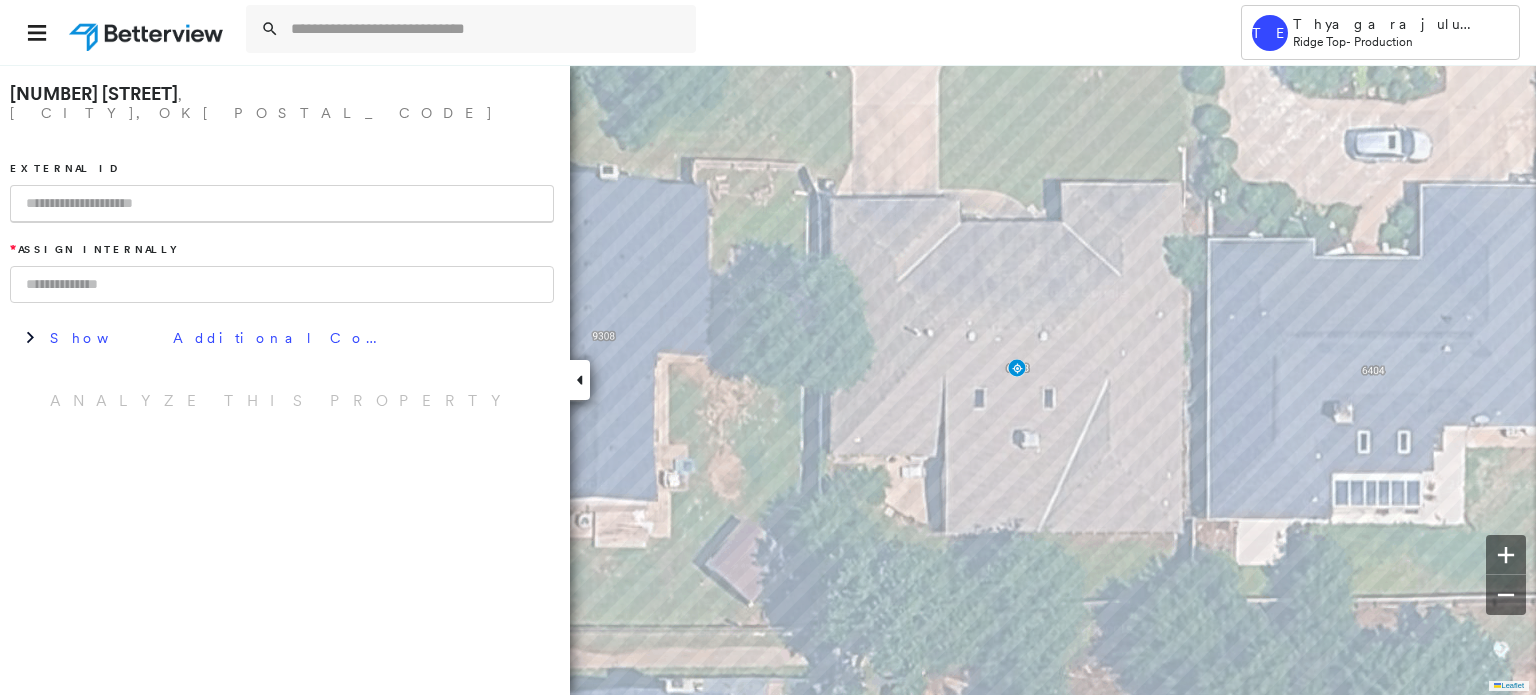 paste on "******" 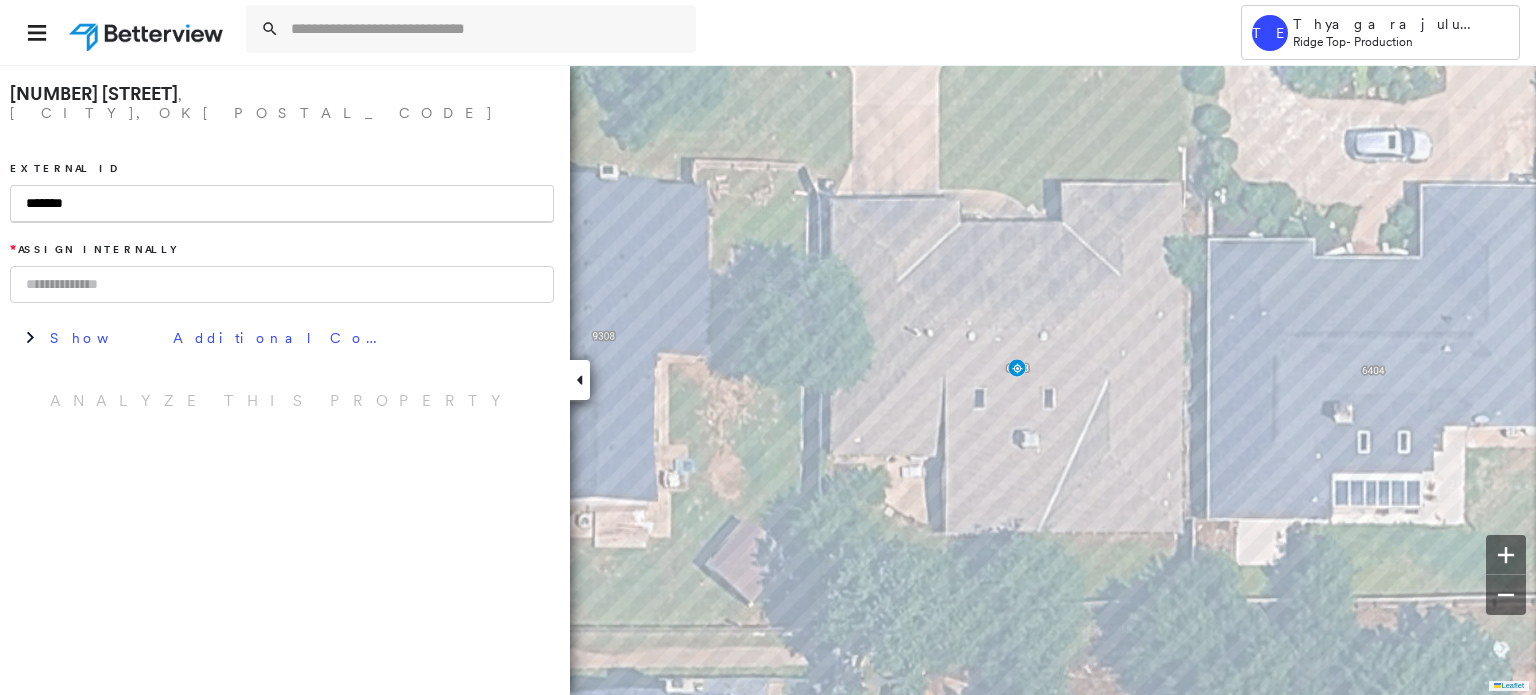 click on "*******" at bounding box center (282, 204) 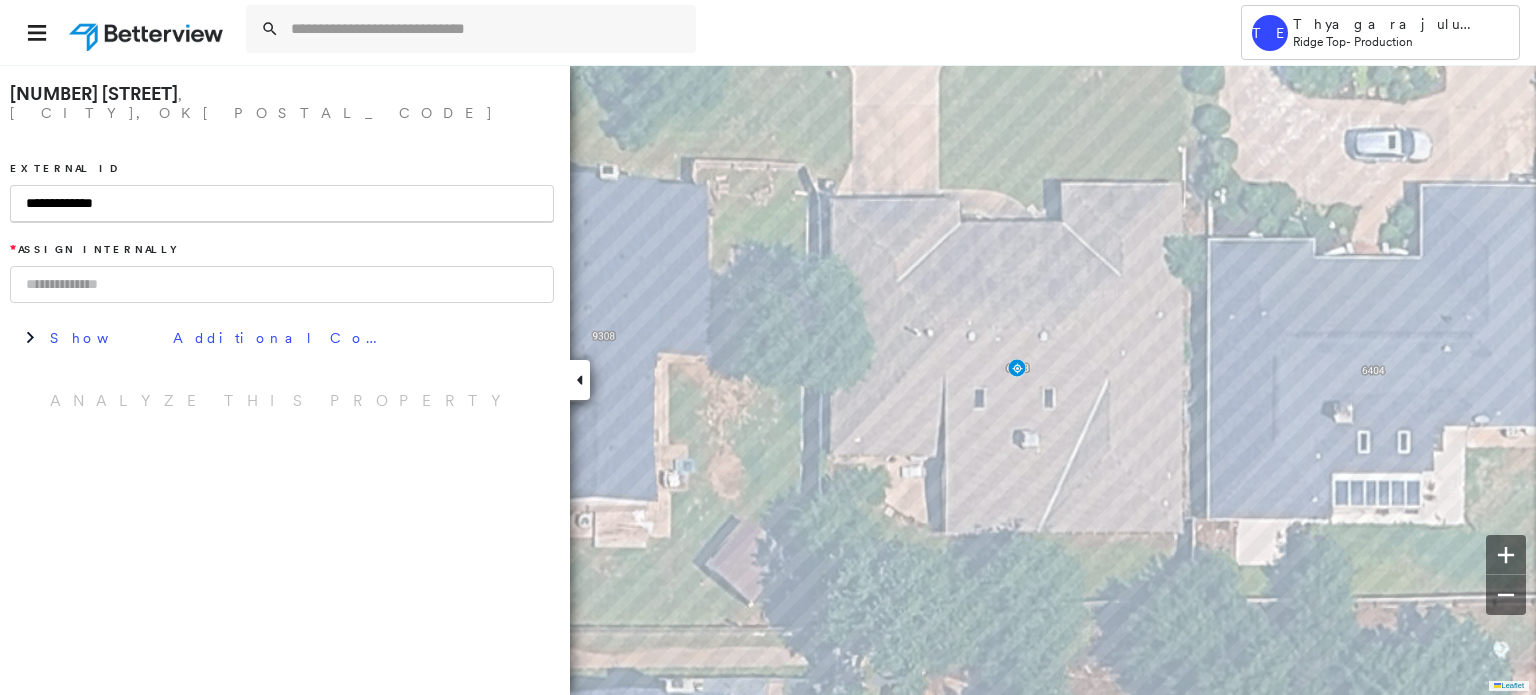 type on "**********" 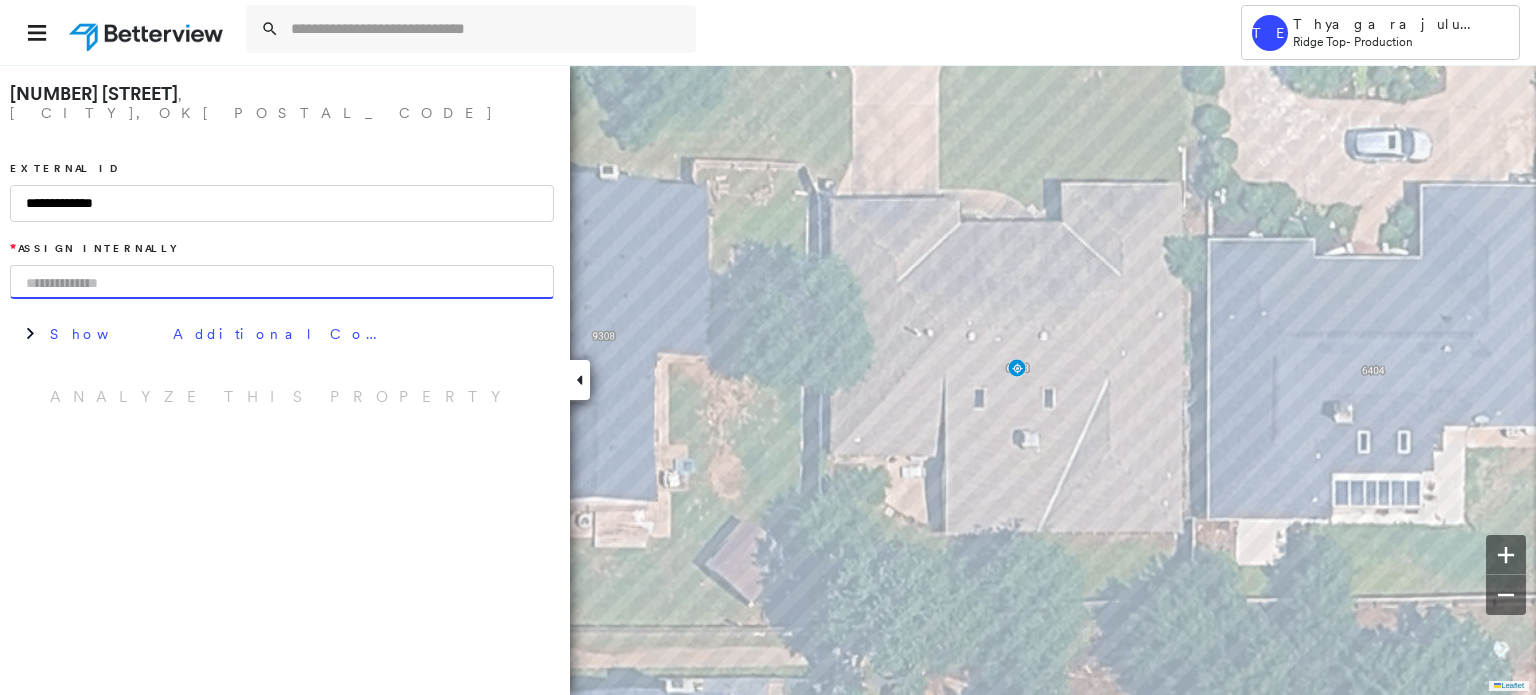 click at bounding box center (282, 282) 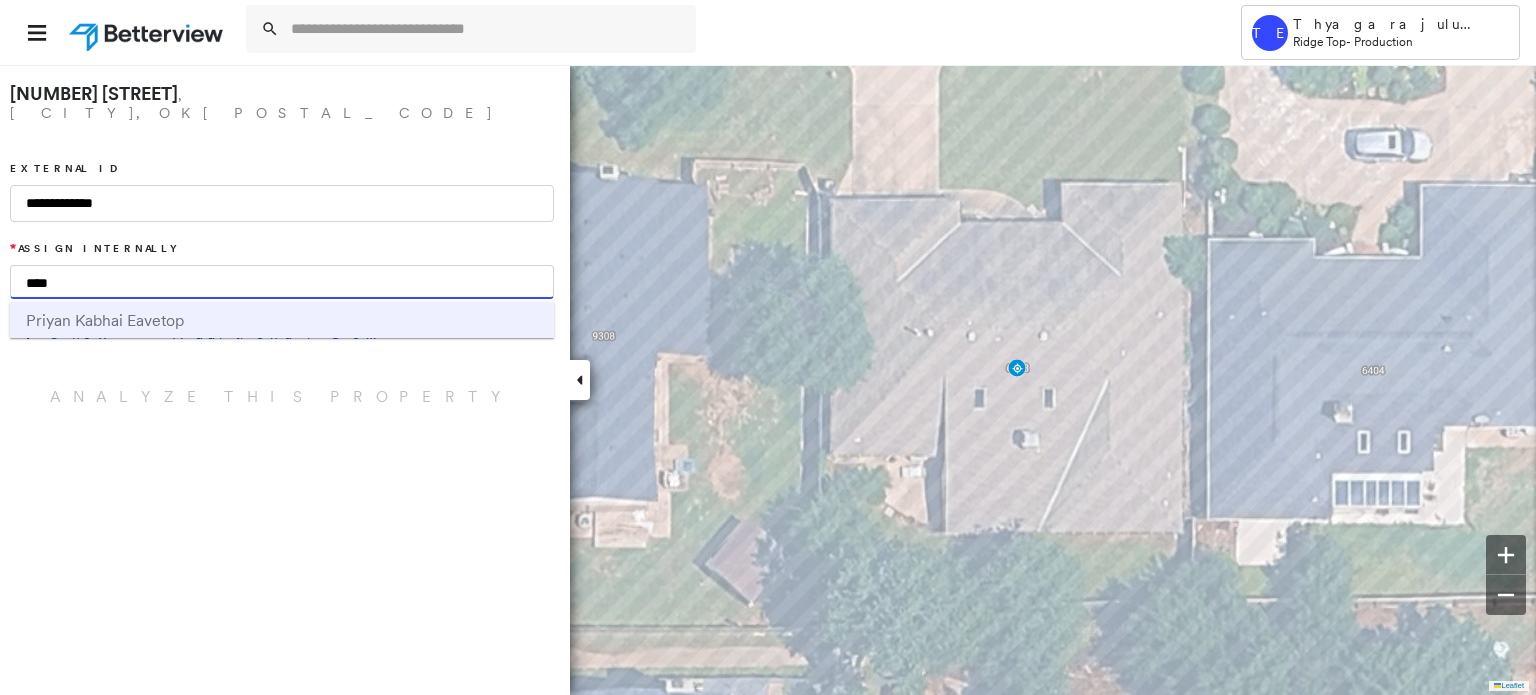 type on "****" 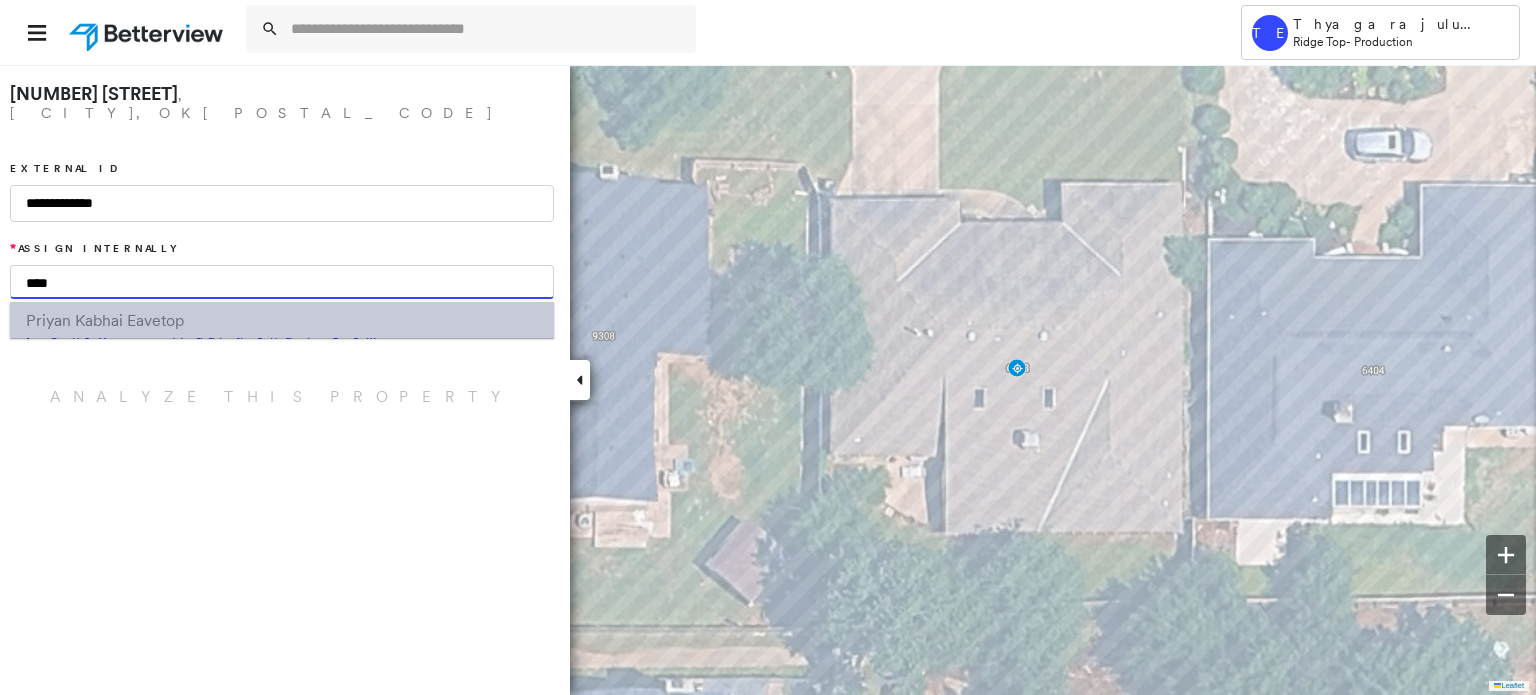 click on "Priyan Kabhai Eavetop" at bounding box center (282, 320) 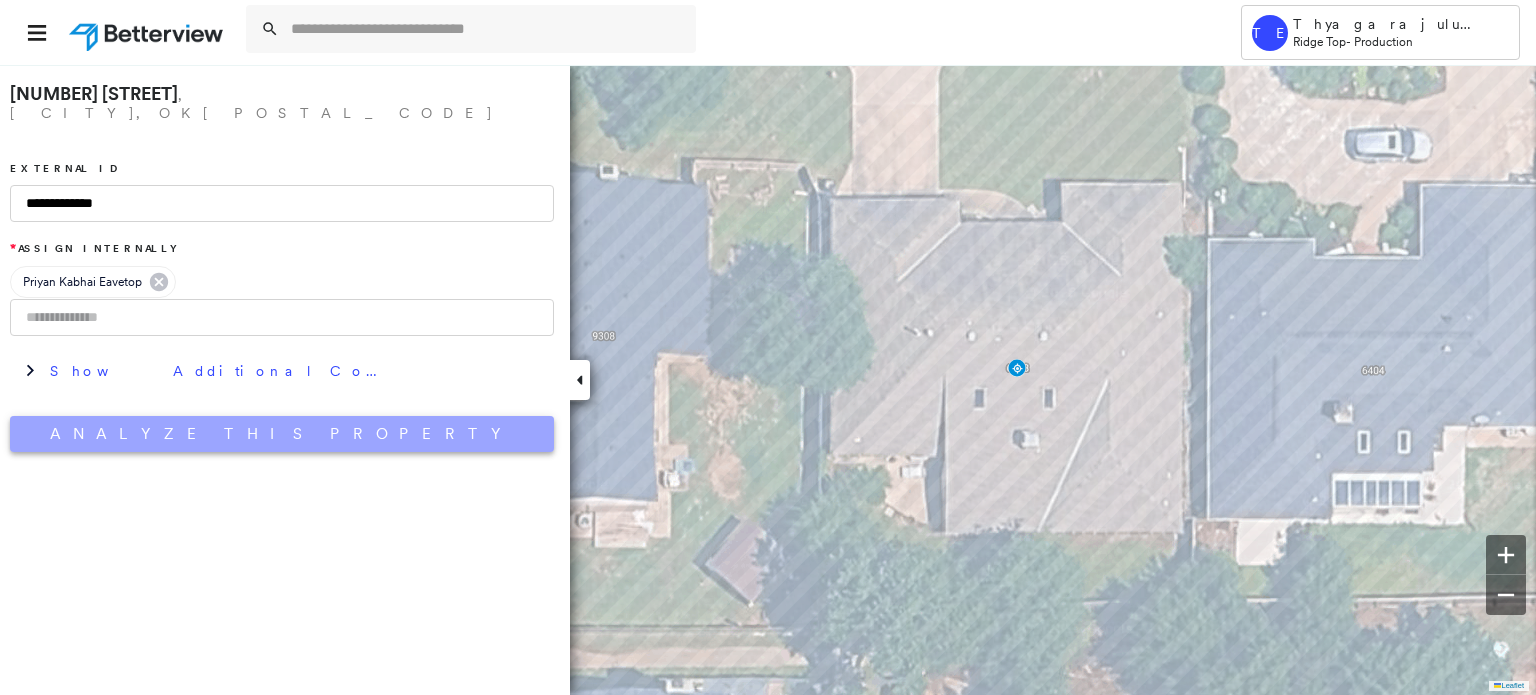 click on "Analyze This Property" at bounding box center (282, 434) 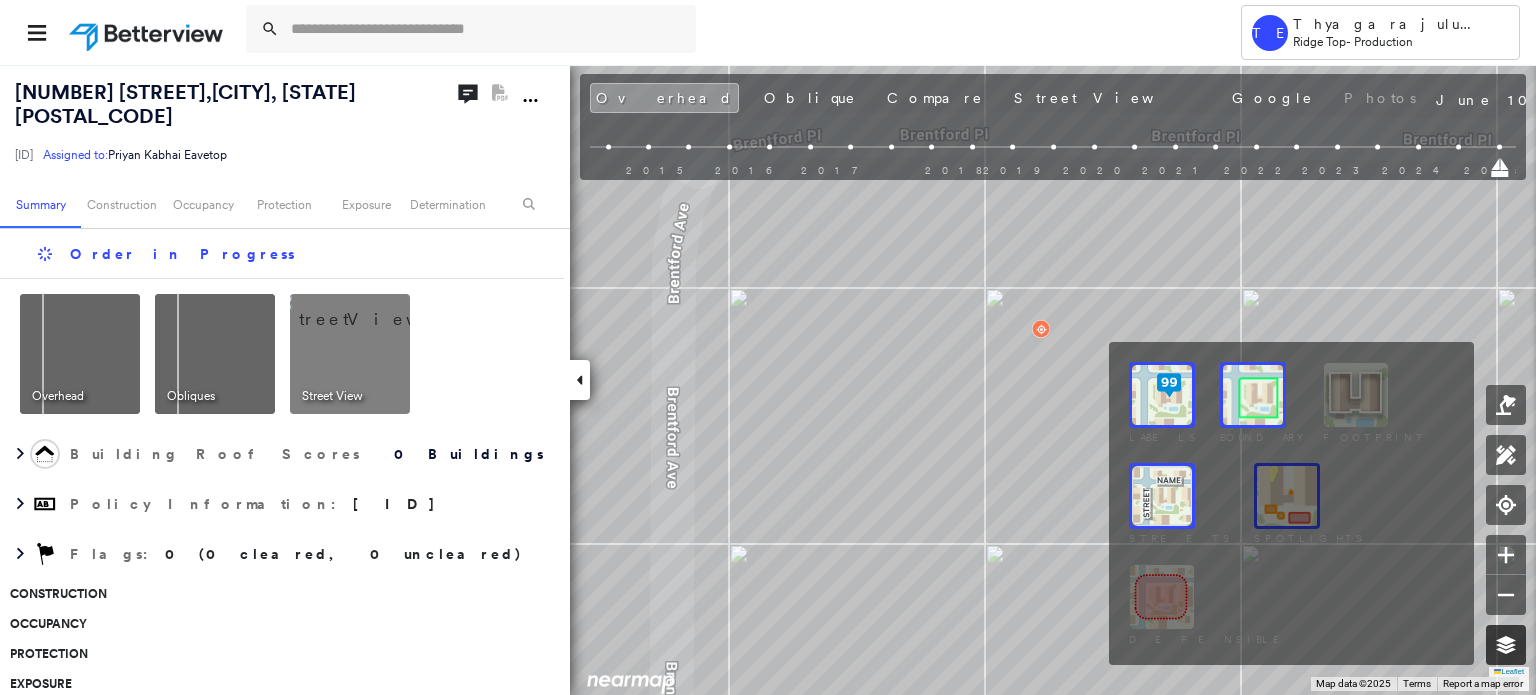 click 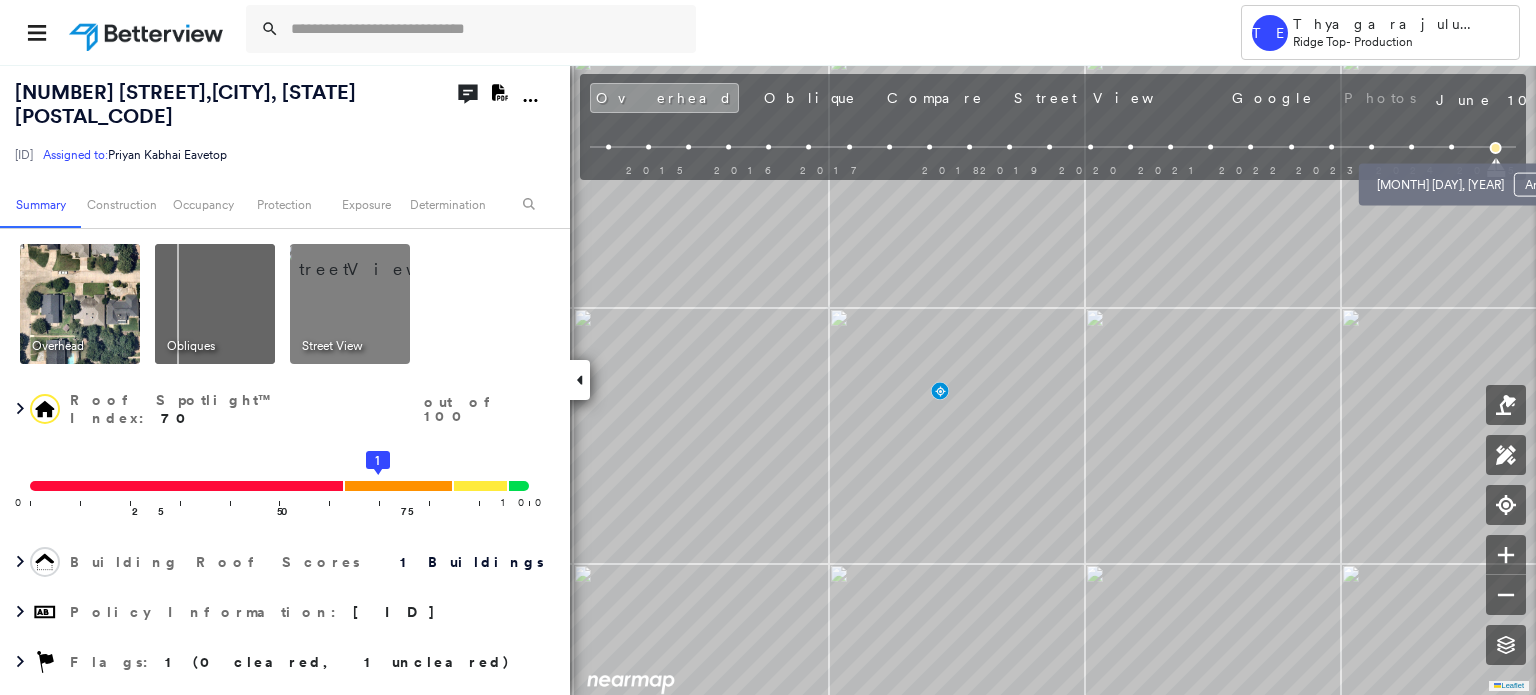 click at bounding box center (1451, 147) 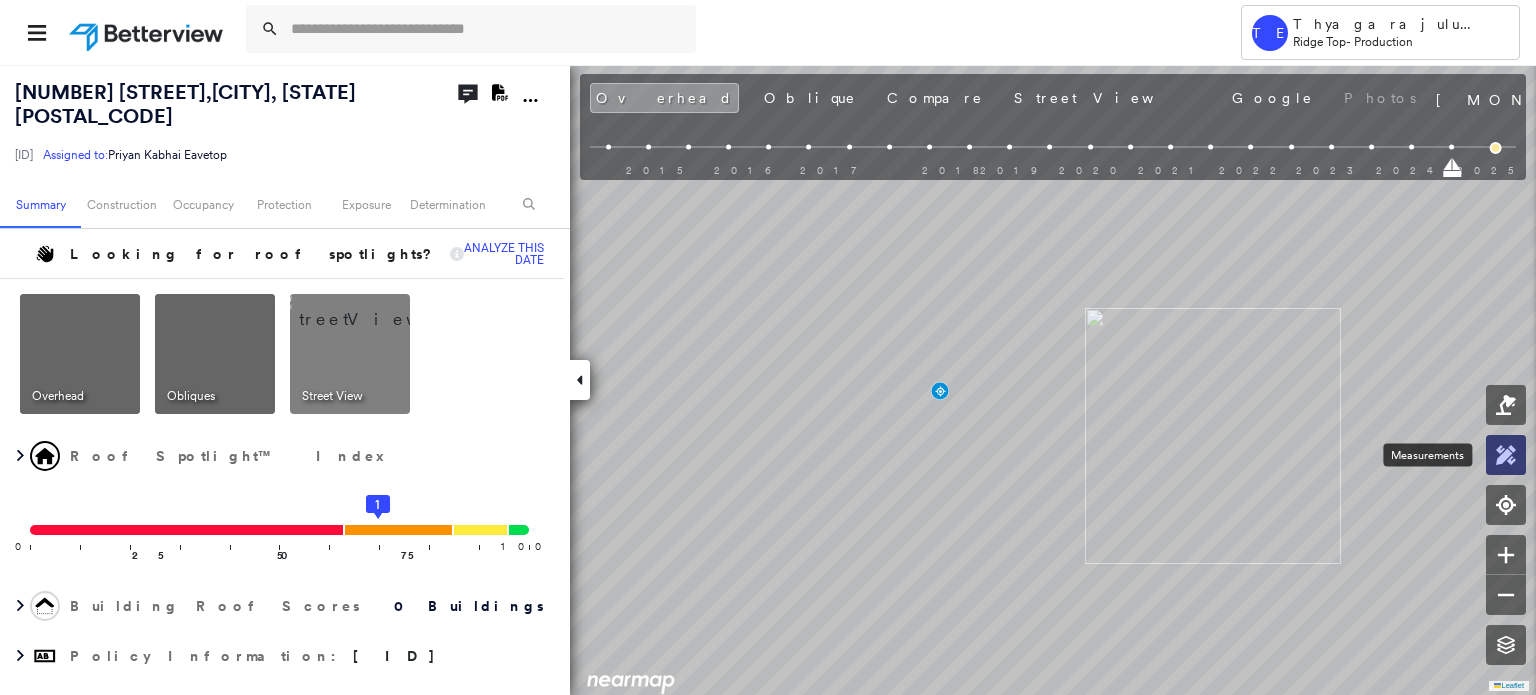 click 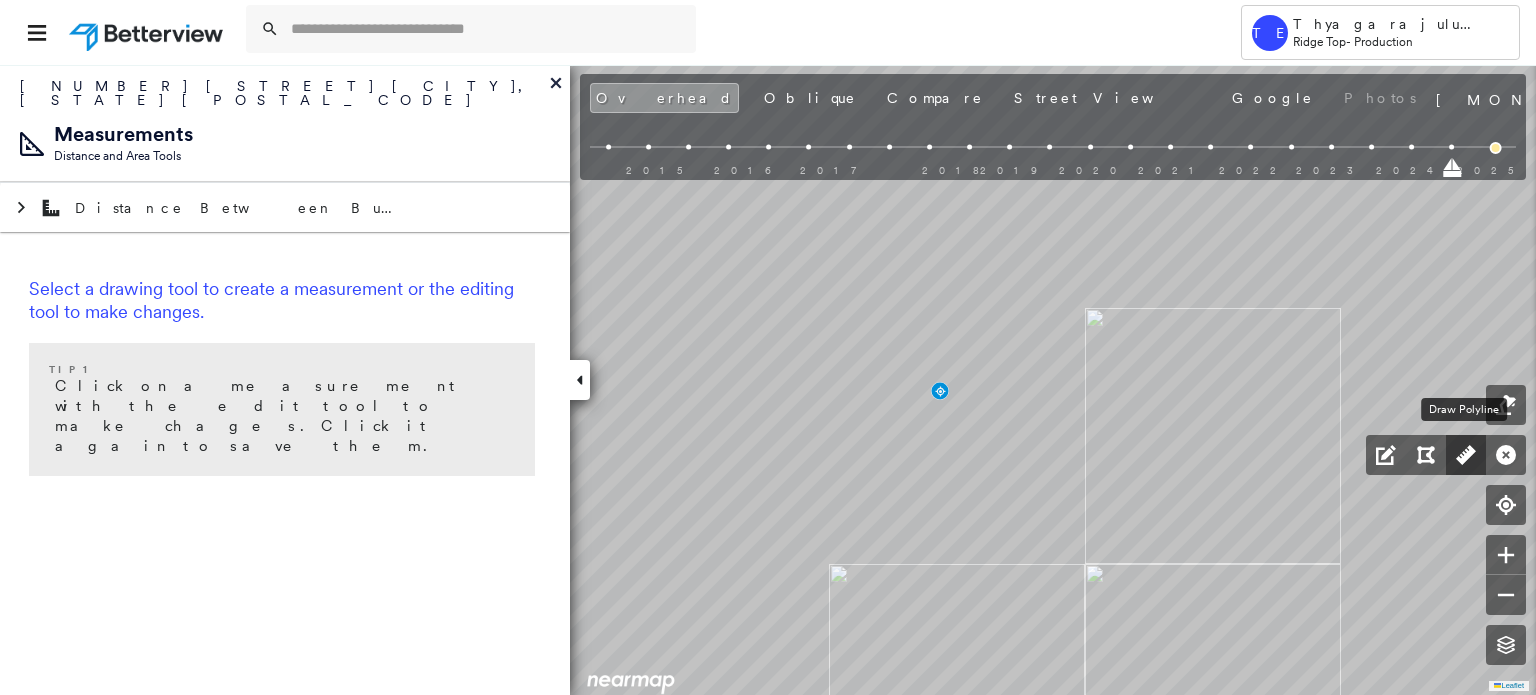 click 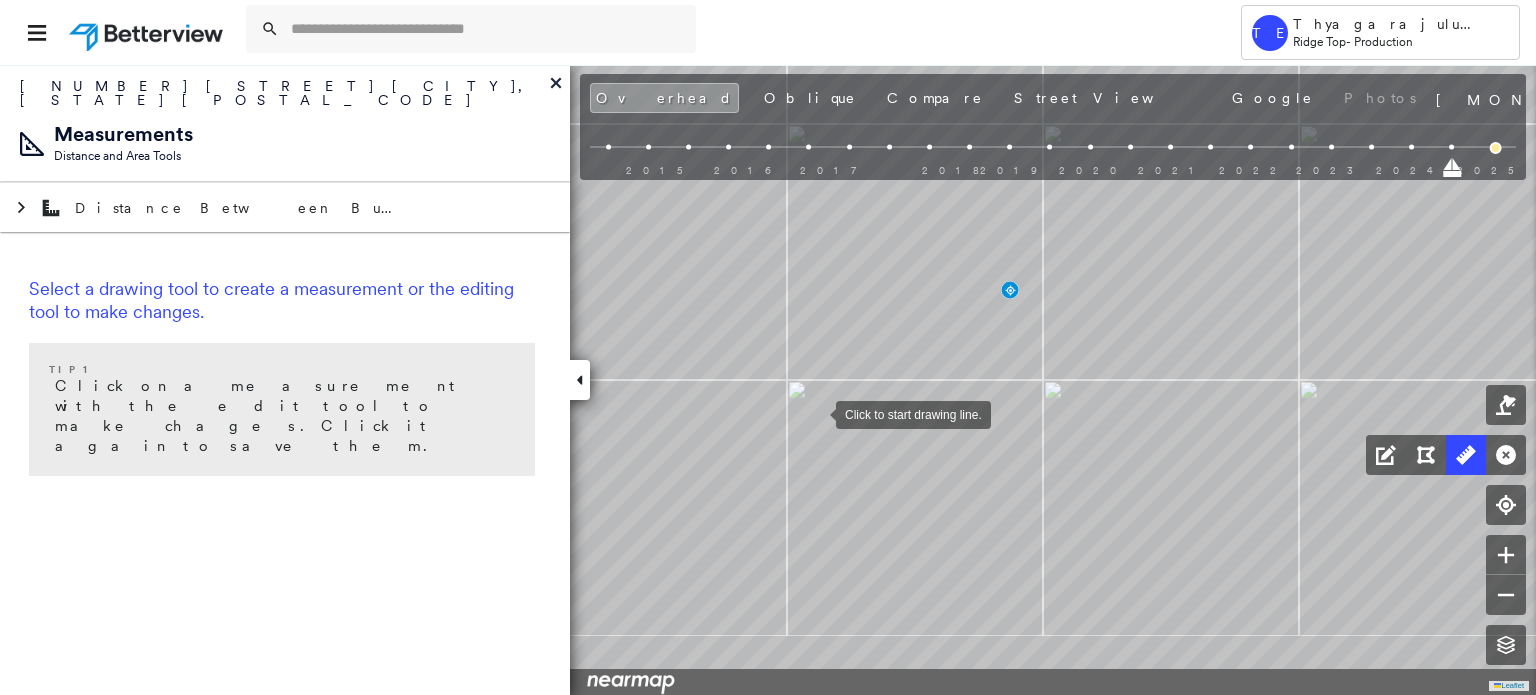drag, startPoint x: 867, startPoint y: 503, endPoint x: 808, endPoint y: 414, distance: 106.78015 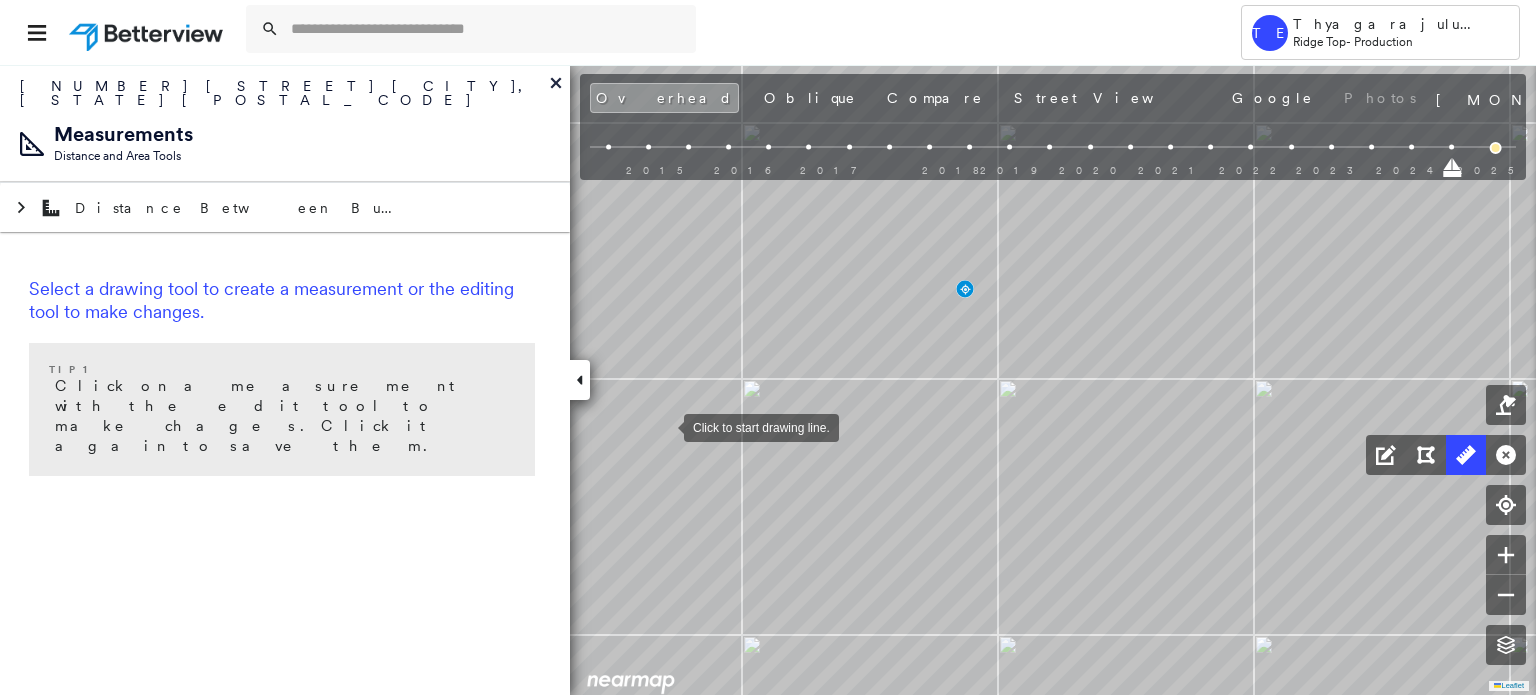 drag, startPoint x: 646, startPoint y: 426, endPoint x: 680, endPoint y: 422, distance: 34.234486 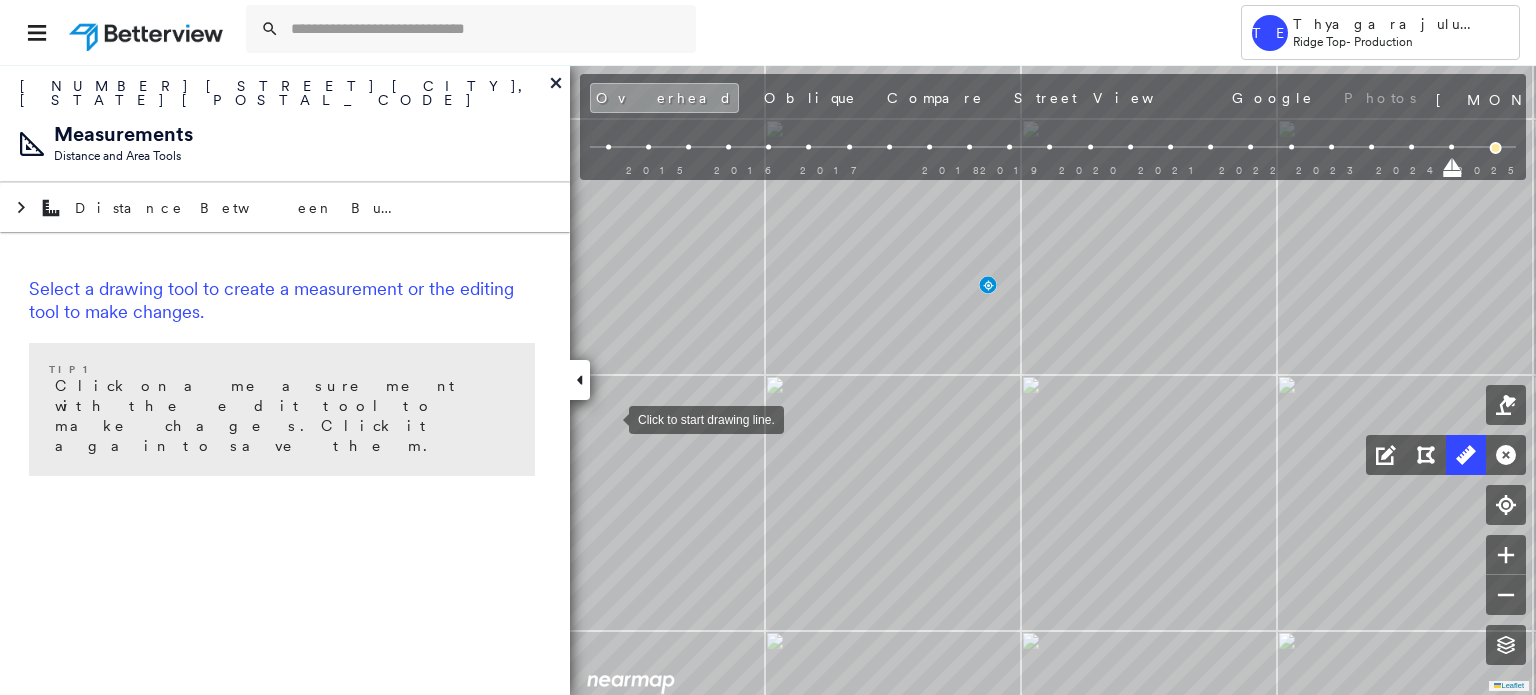 click at bounding box center (609, 418) 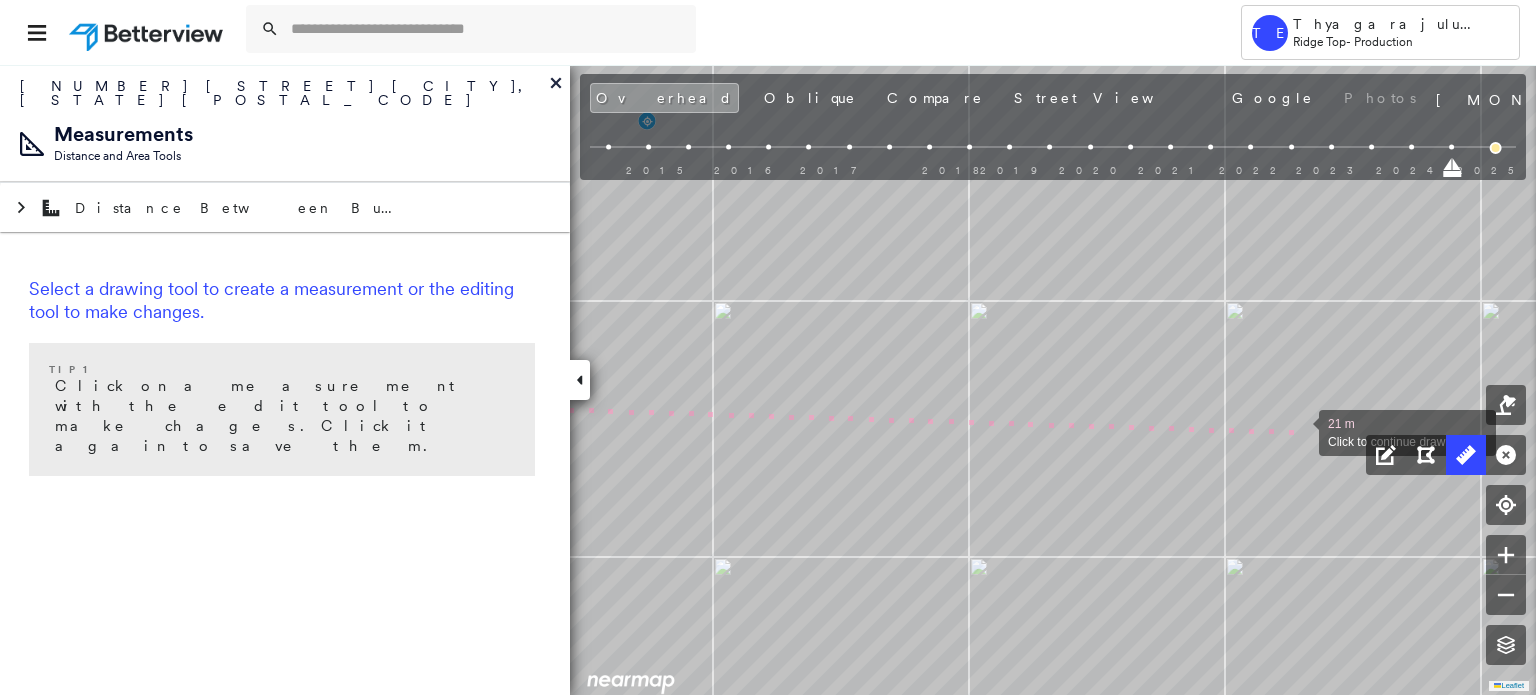 click at bounding box center (1299, 431) 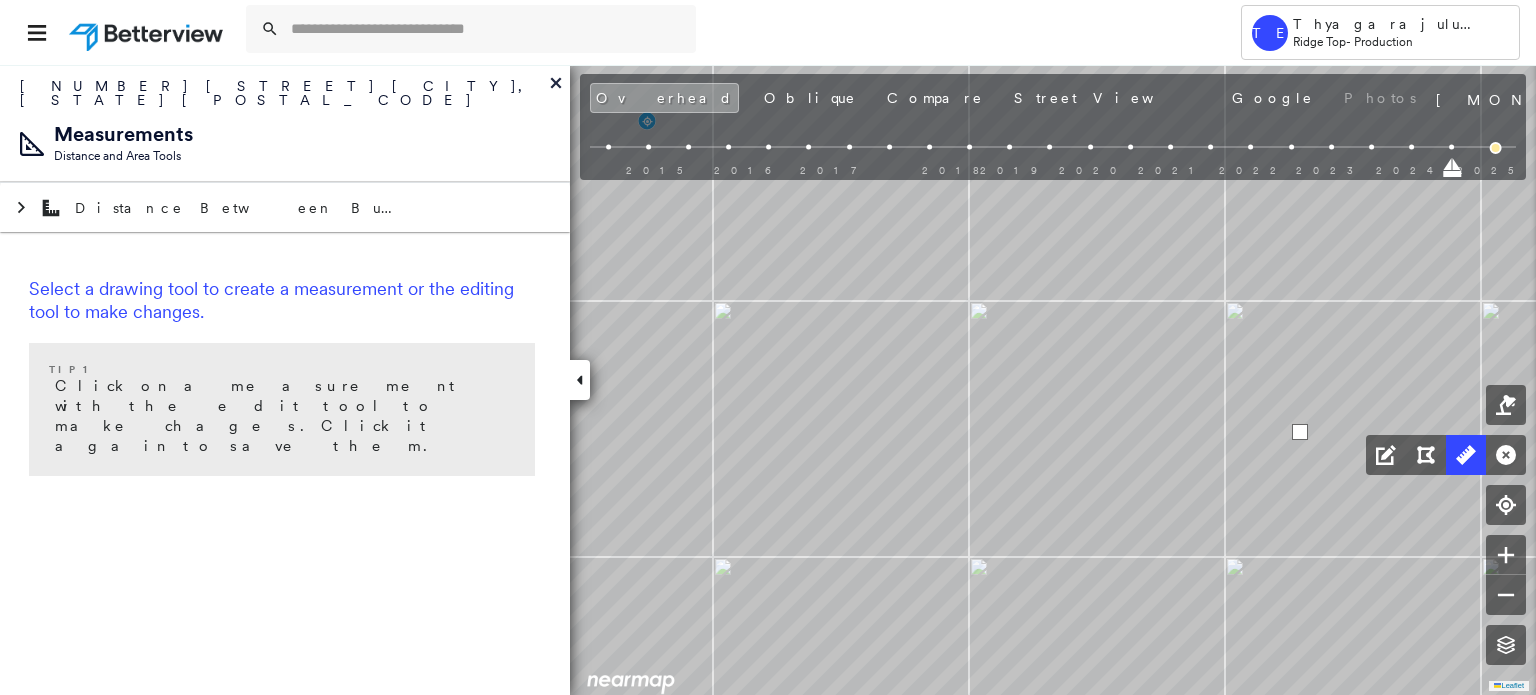 click at bounding box center (1300, 432) 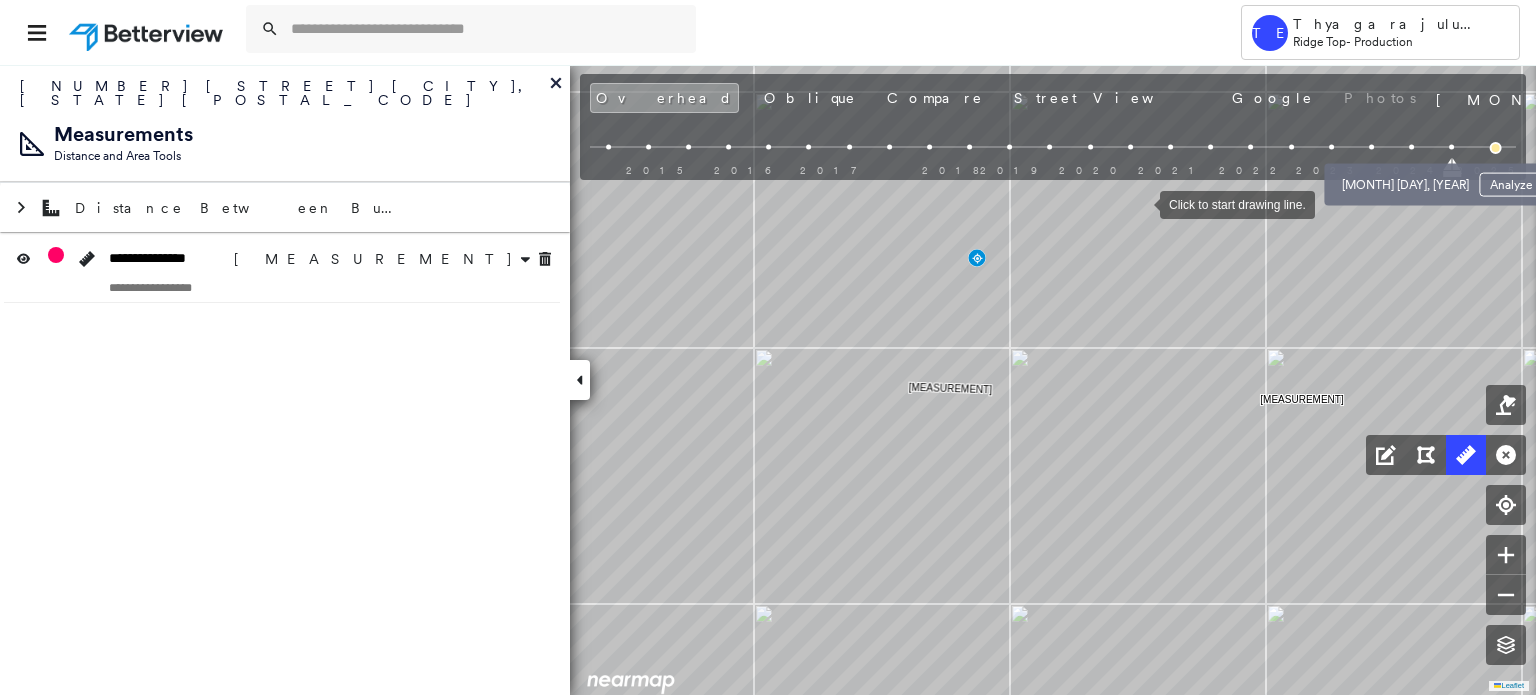 click at bounding box center [1411, 147] 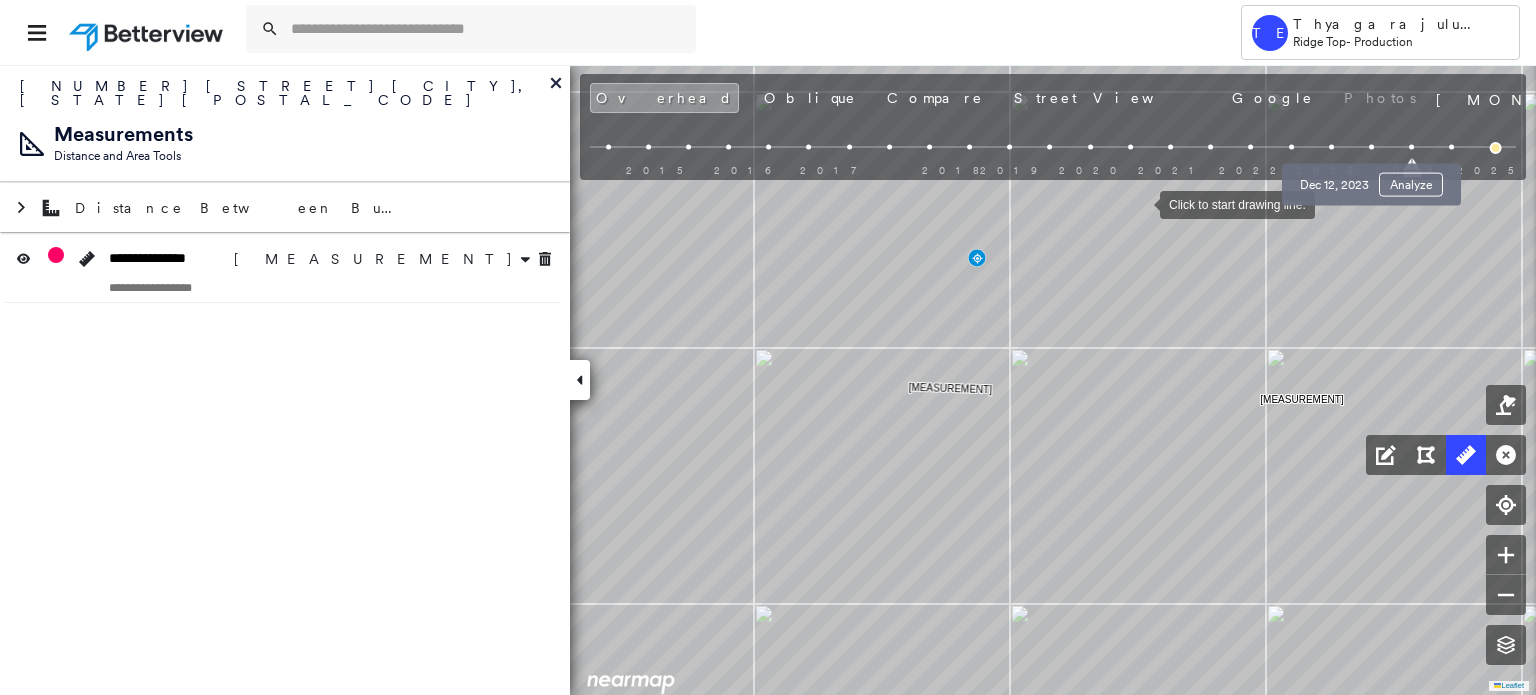 click at bounding box center [1371, 147] 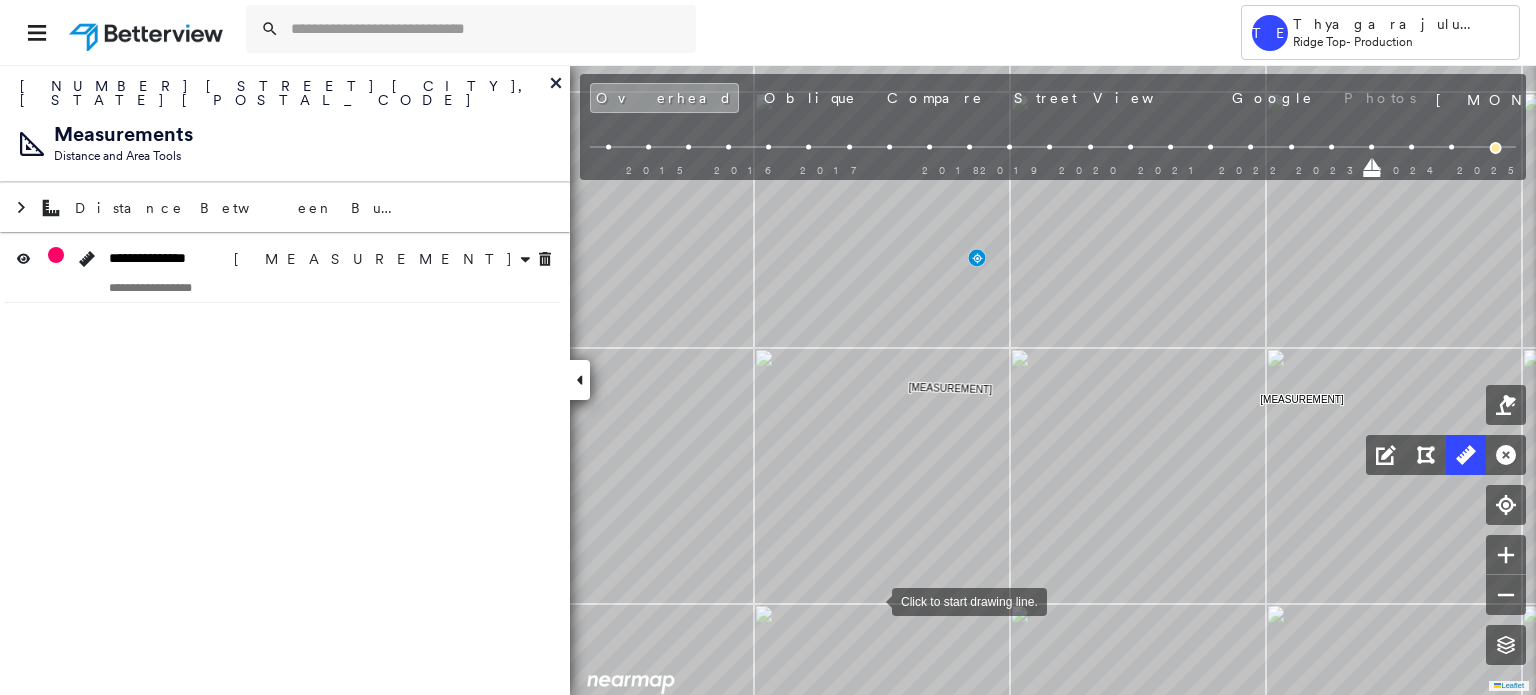click at bounding box center (872, 600) 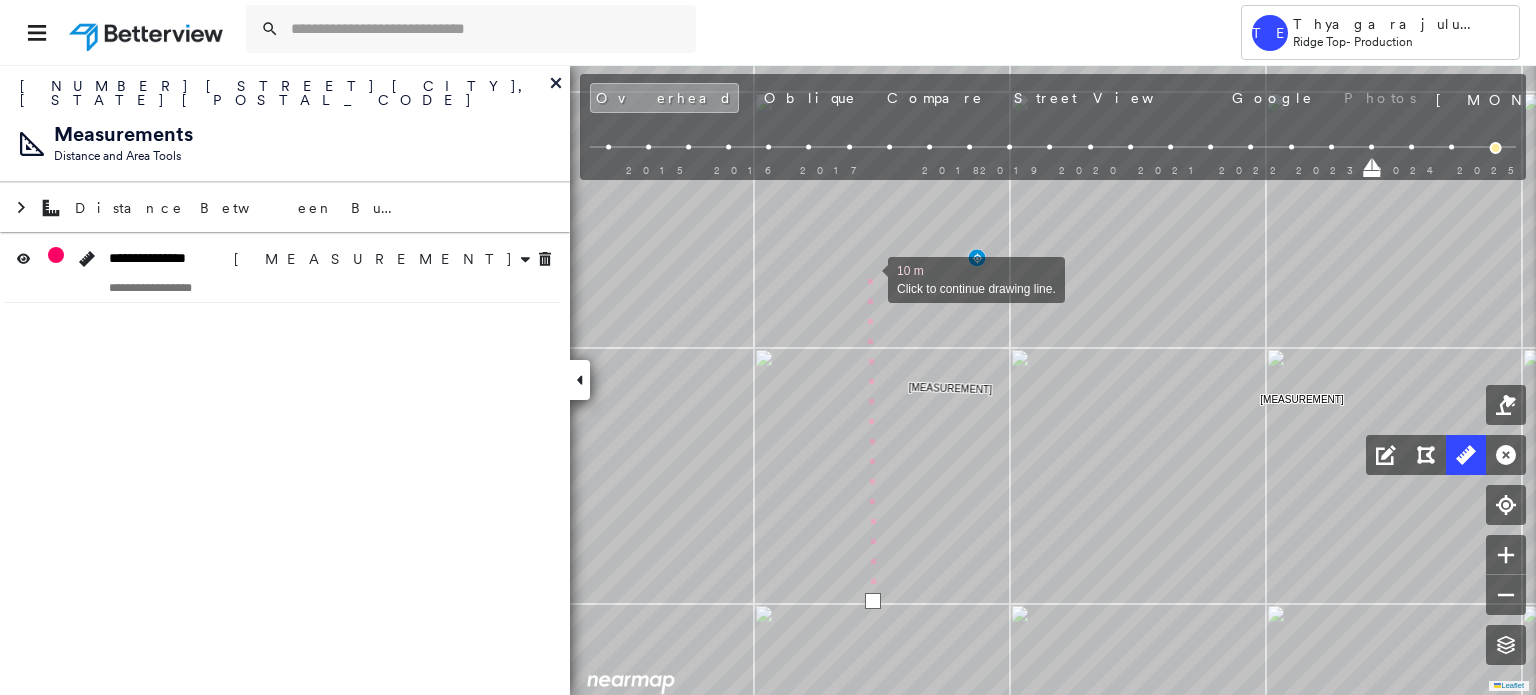 click at bounding box center [868, 278] 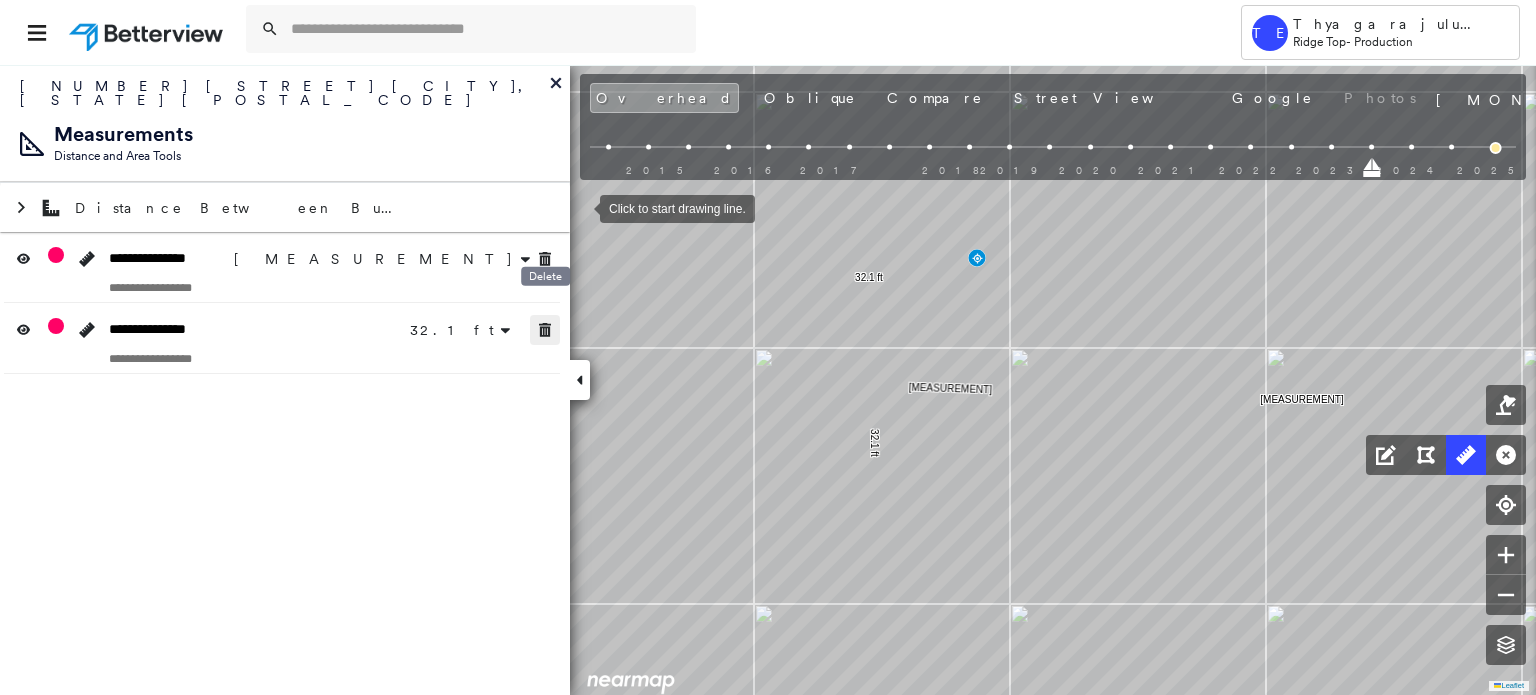 click 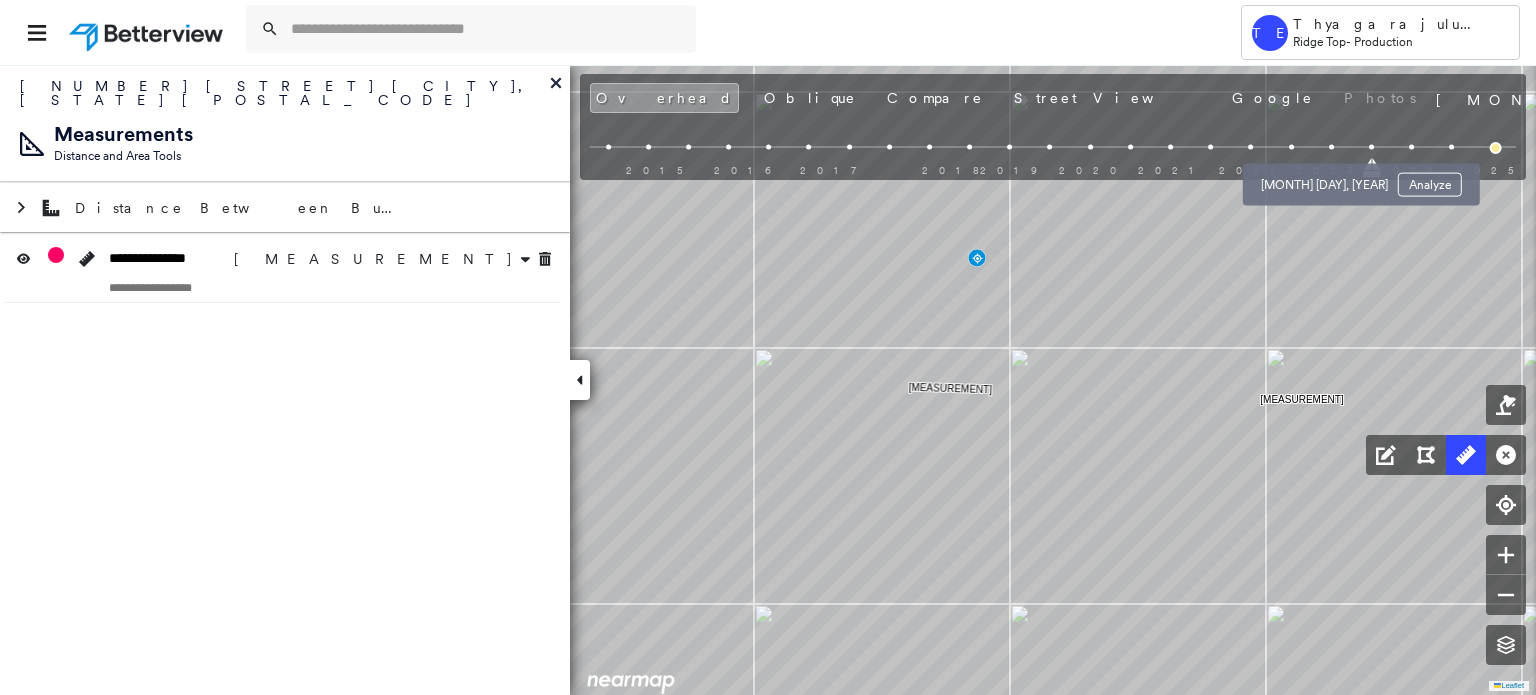 click at bounding box center [1331, 147] 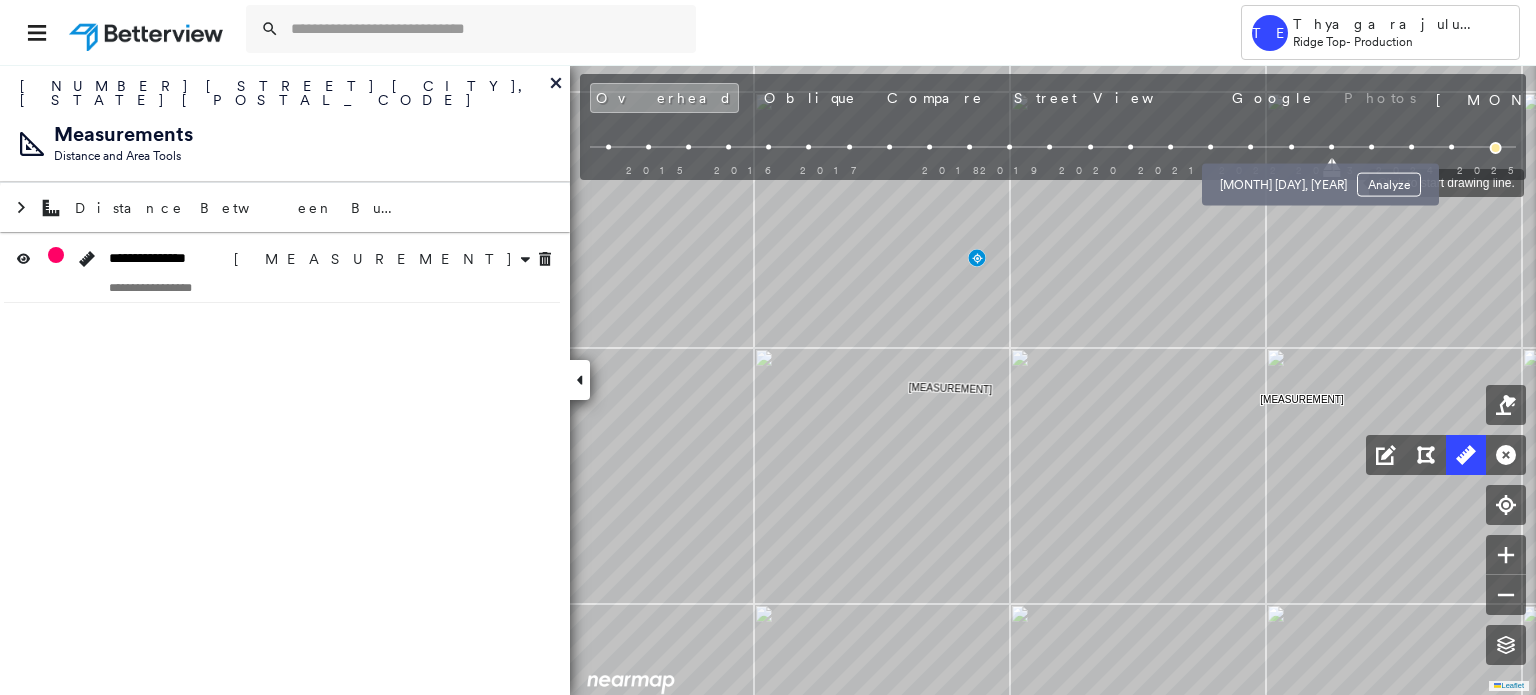click at bounding box center (1291, 147) 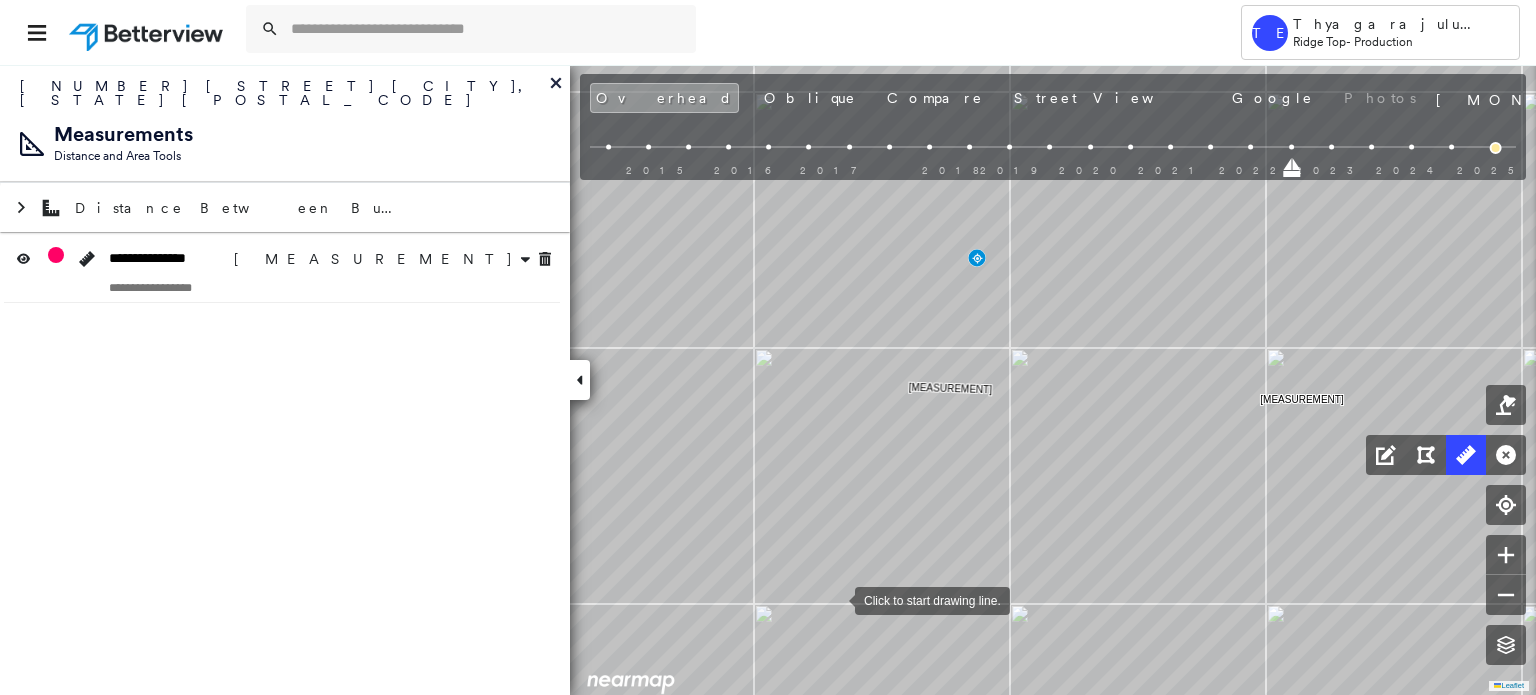 click at bounding box center (835, 599) 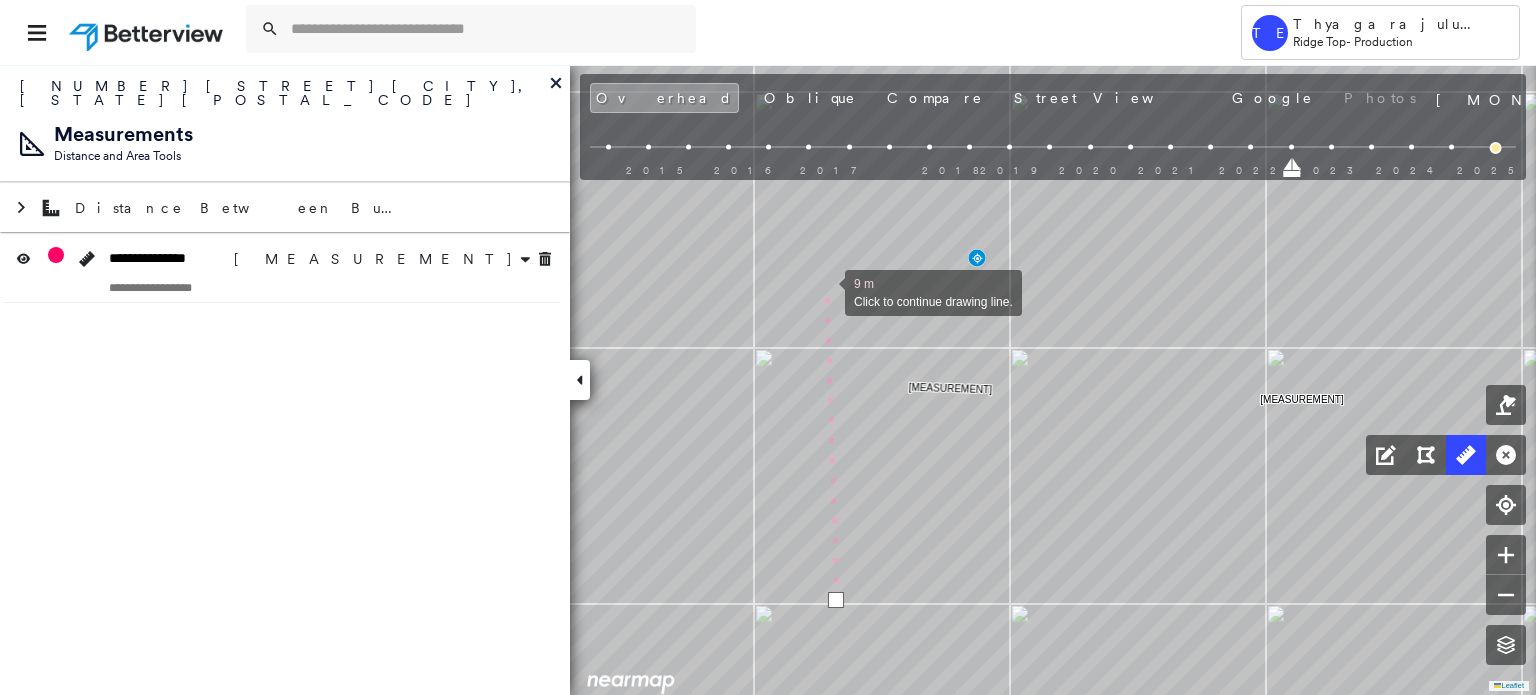 click at bounding box center [825, 291] 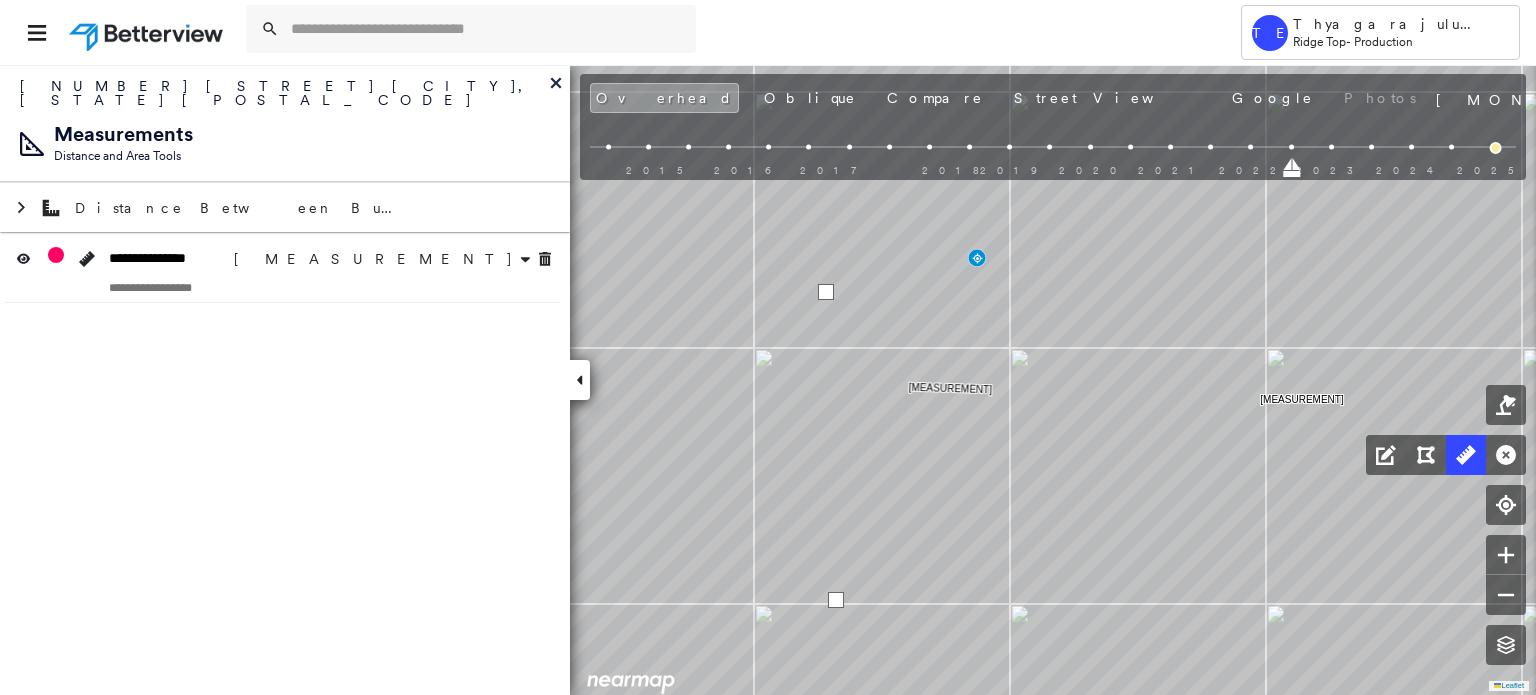 click at bounding box center (826, 292) 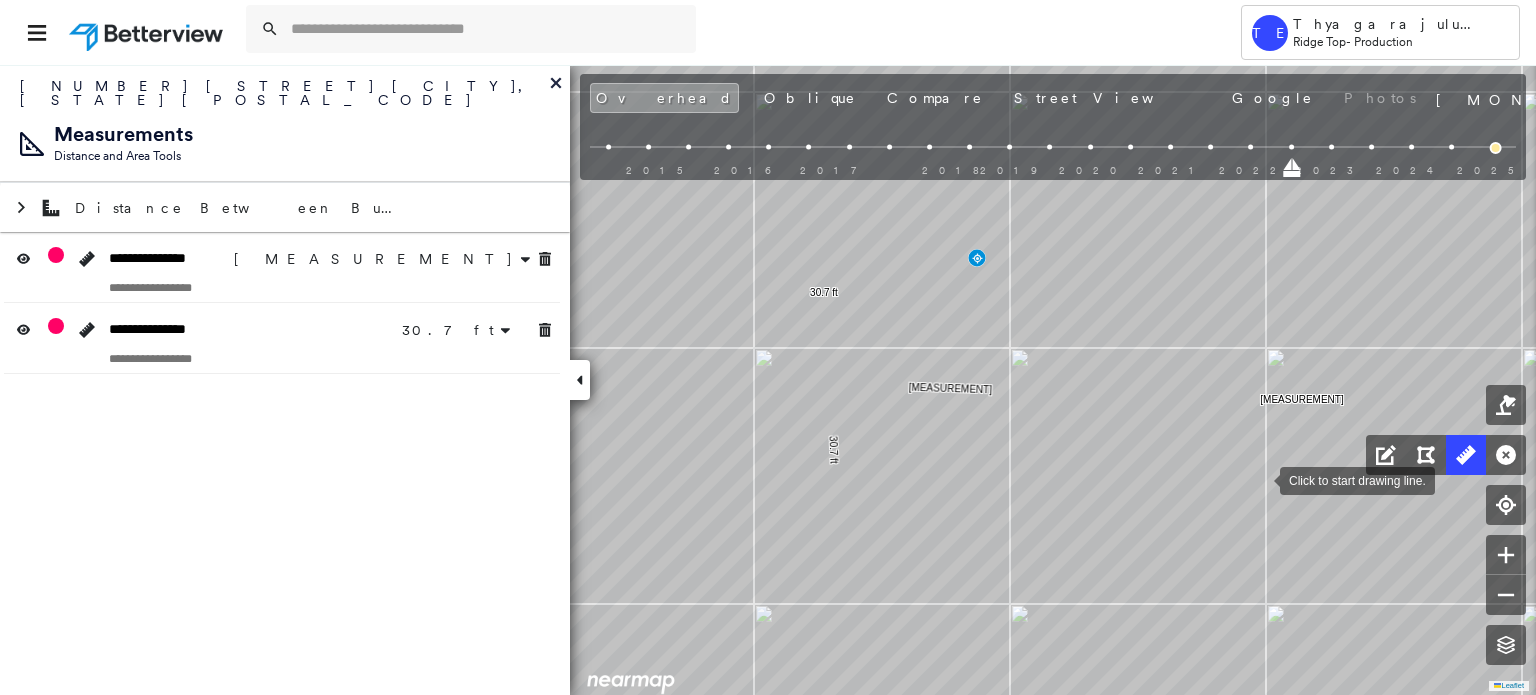 click on "[MEASUREMENT] [MEASUREMENT] [MEASUREMENT] [MEASUREMENT] Click to start drawing line." at bounding box center (-94, 42) 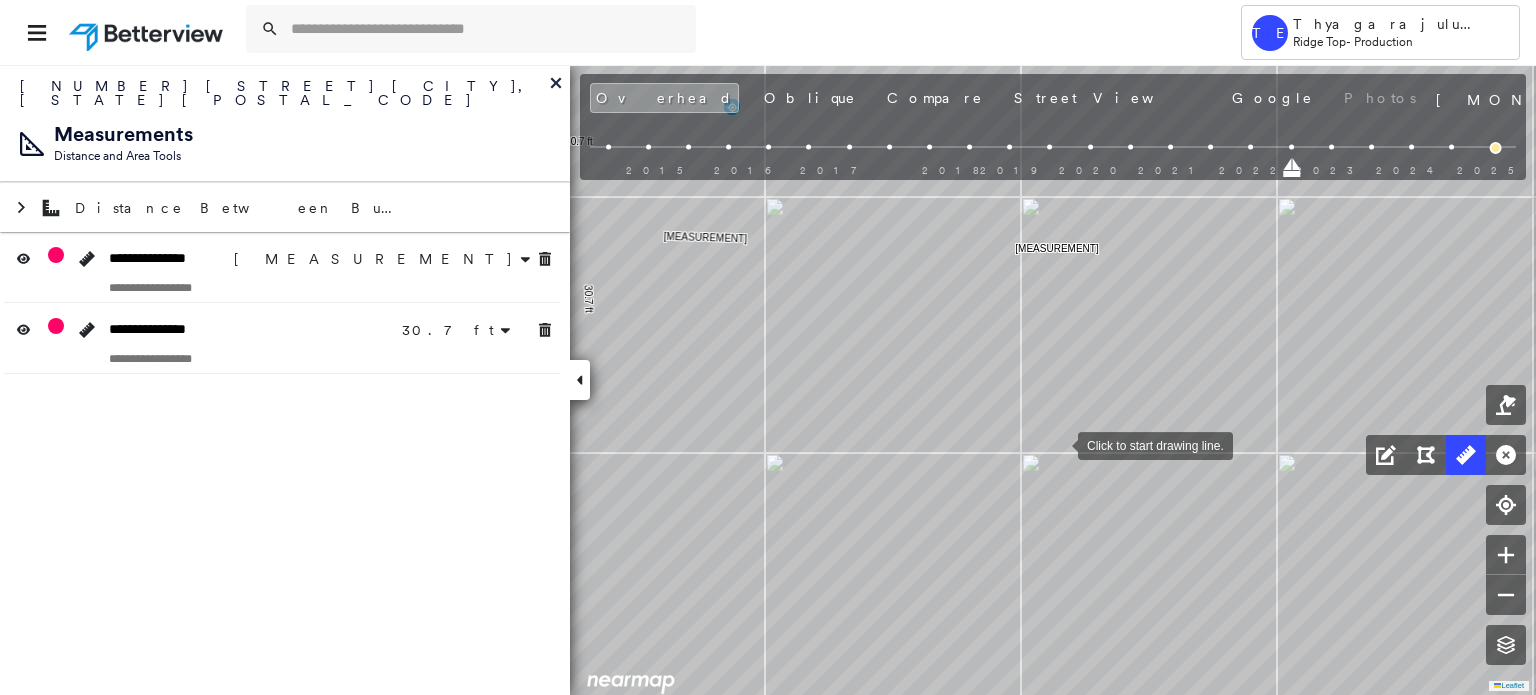 click at bounding box center [1058, 444] 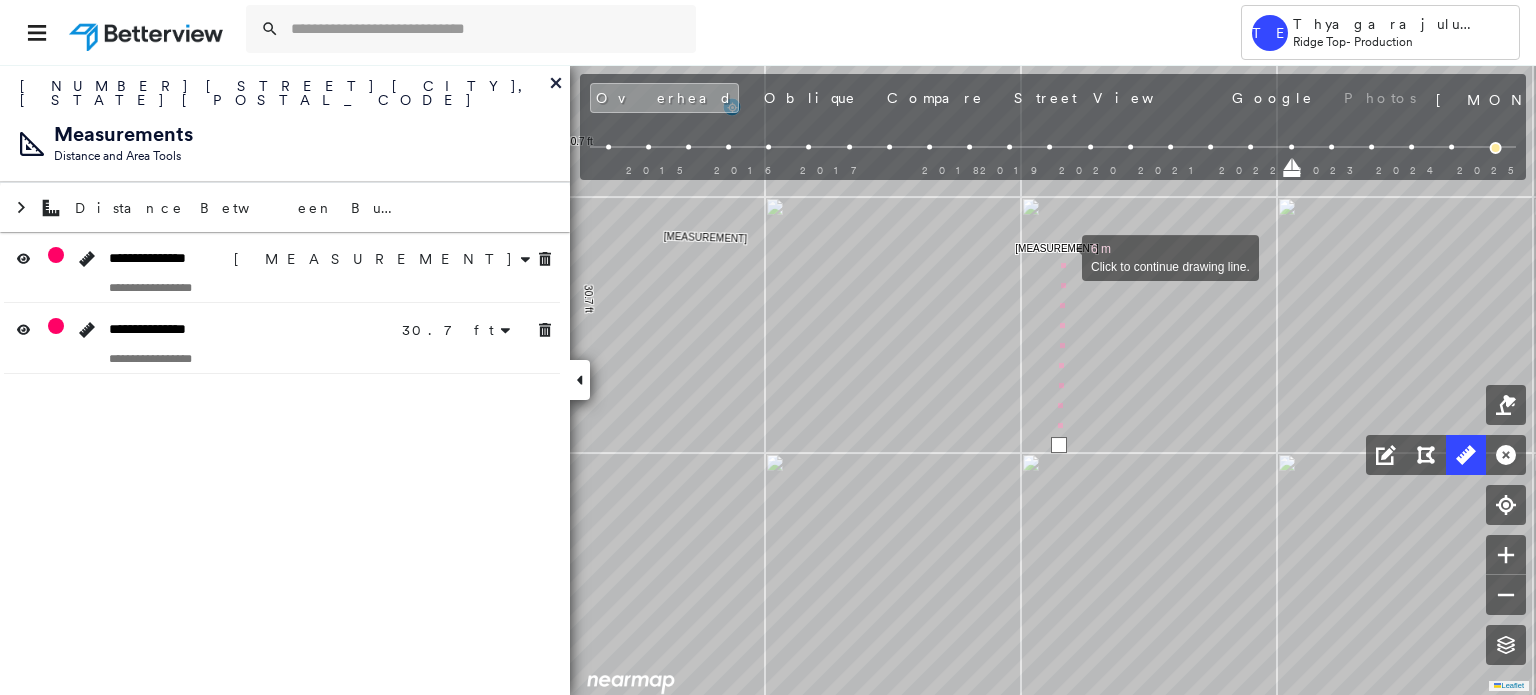 drag, startPoint x: 1062, startPoint y: 256, endPoint x: 1053, endPoint y: 512, distance: 256.15814 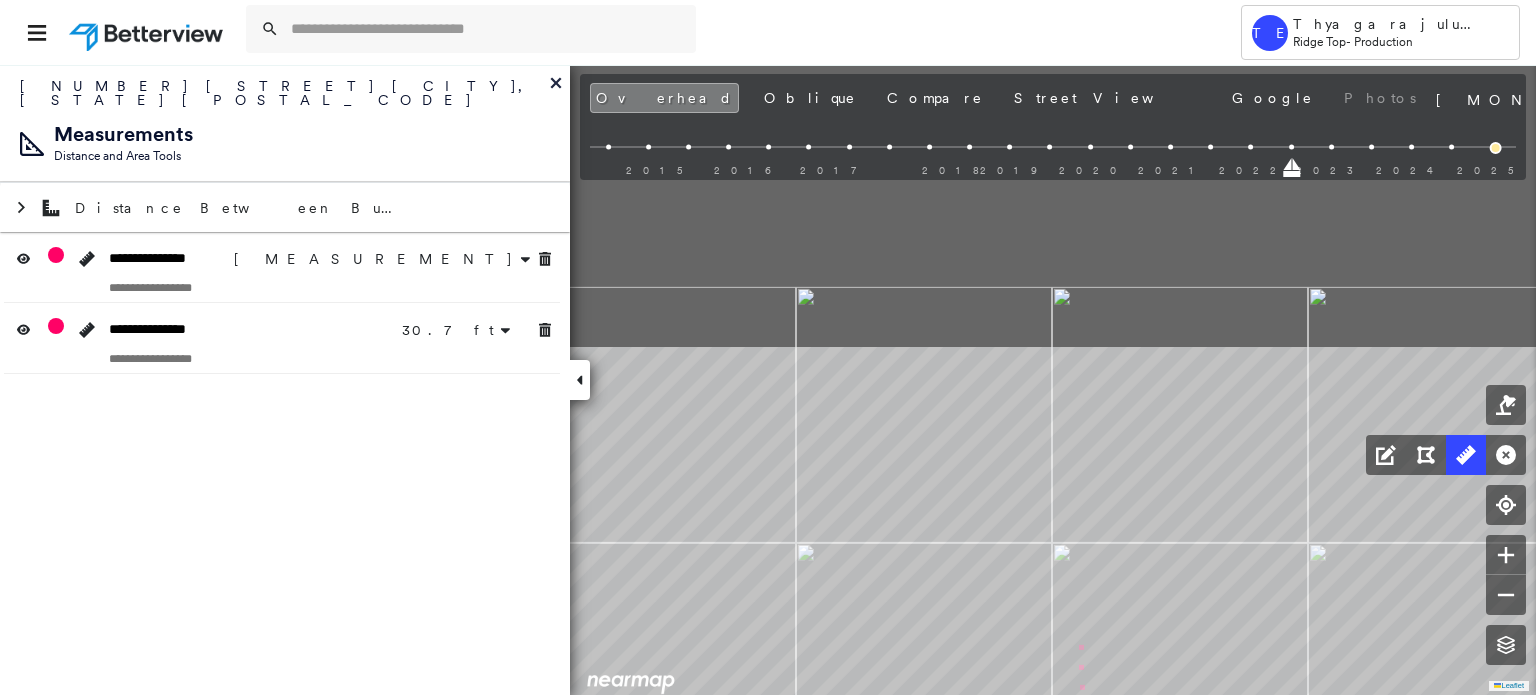 click on "[MEASUREMENT] [MEASUREMENT] [MEASUREMENT] [MEASUREMENT] [MEASUREMENT] Click to continue drawing line." at bounding box center (-308, 493) 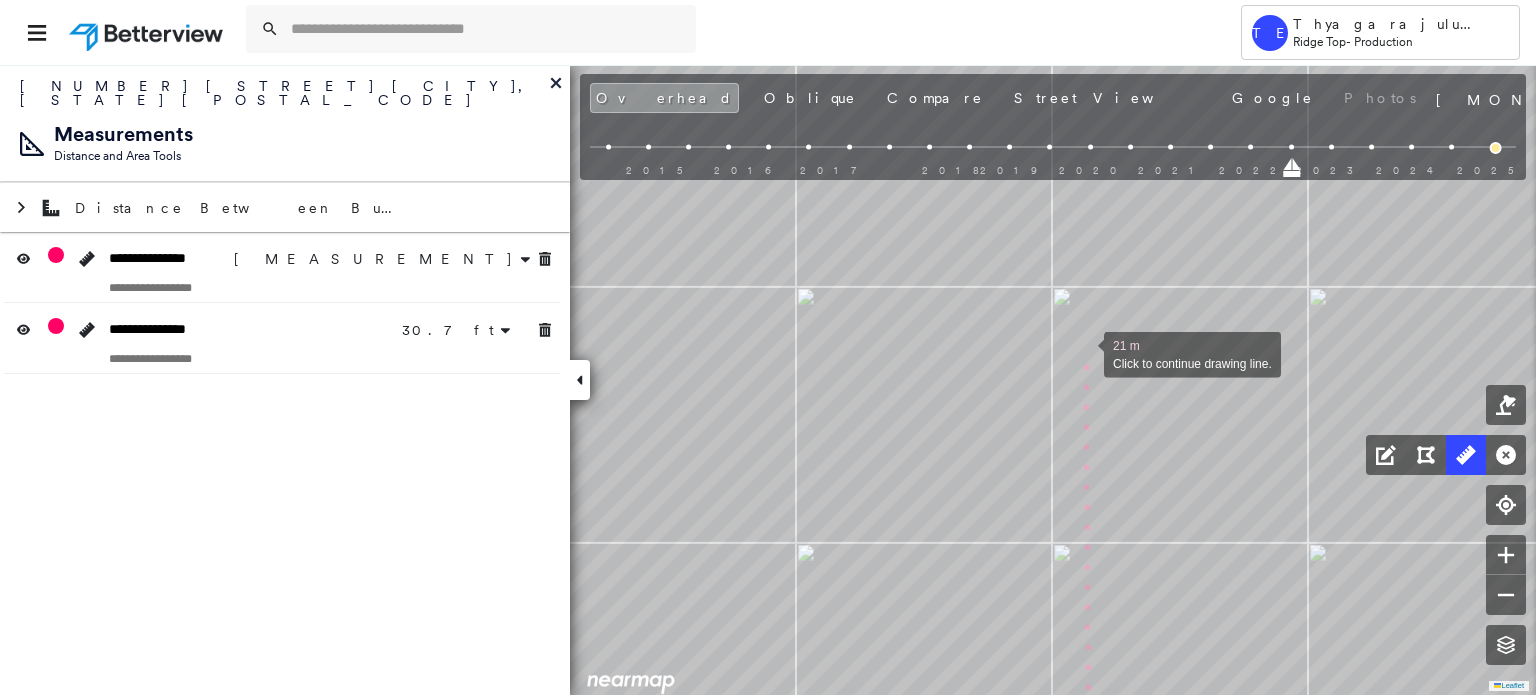 click at bounding box center (1084, 353) 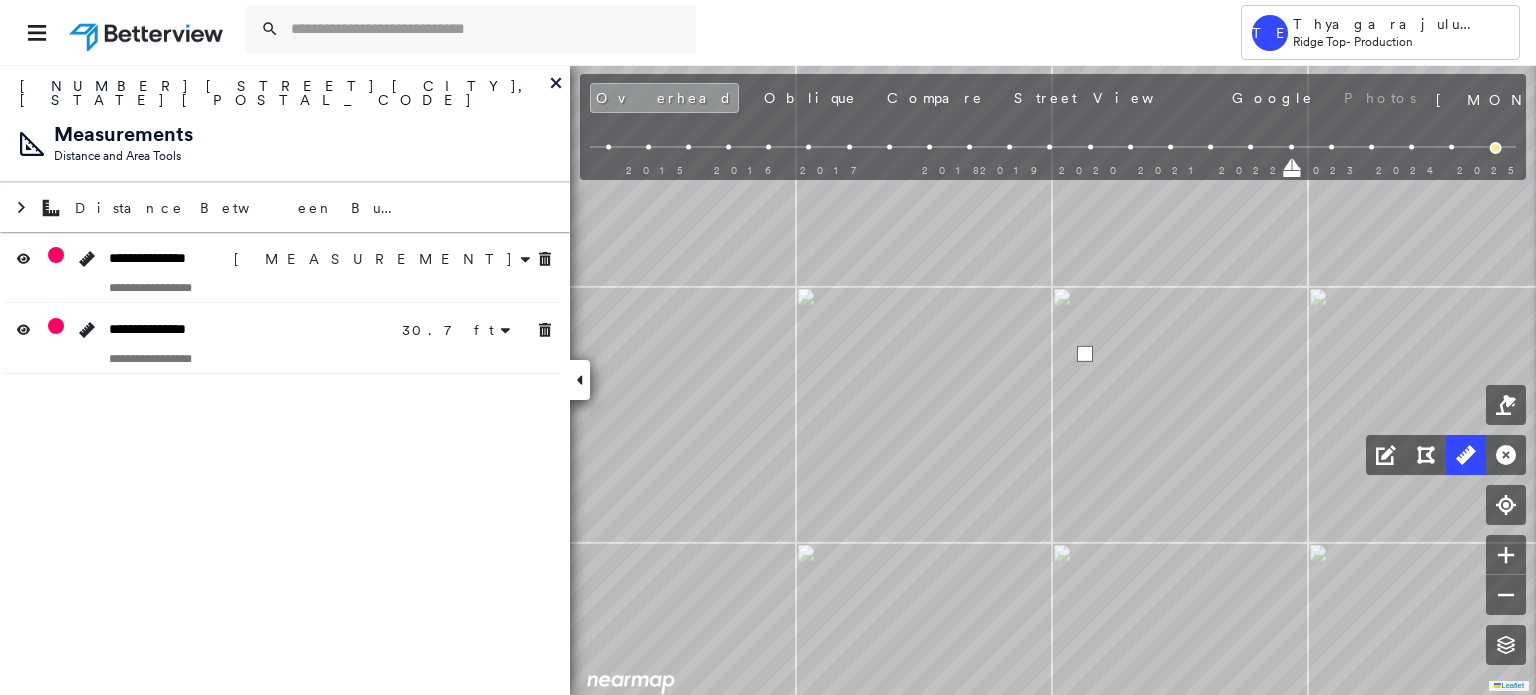 click at bounding box center (1085, 354) 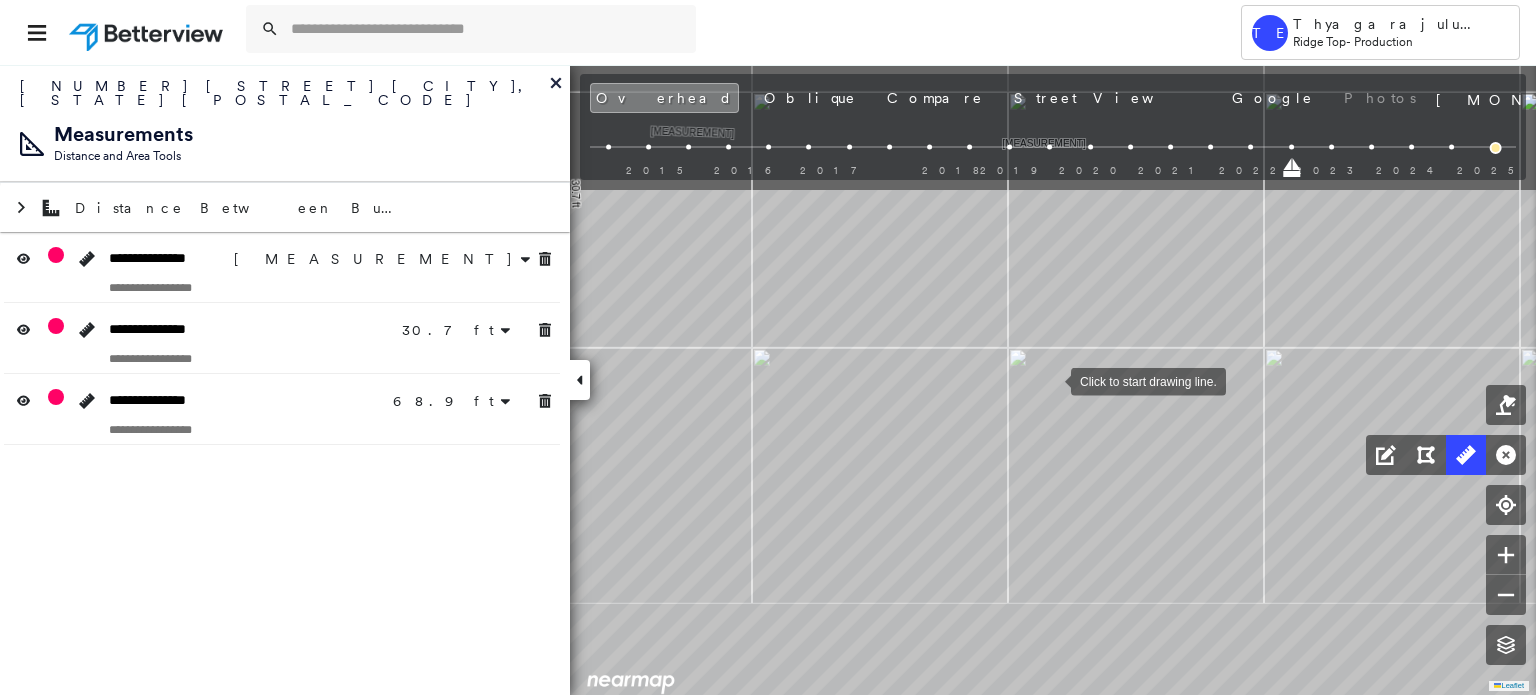 drag, startPoint x: 1042, startPoint y: 235, endPoint x: 1051, endPoint y: 379, distance: 144.28098 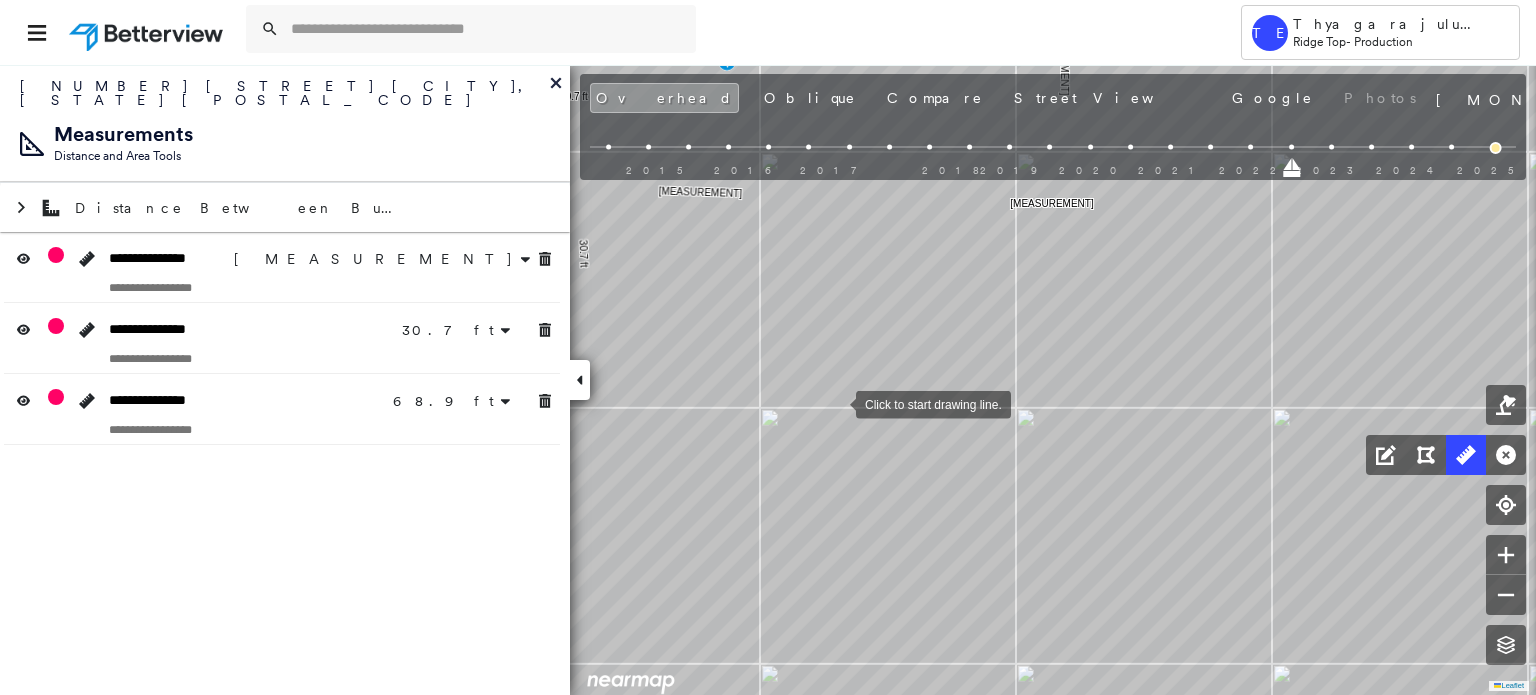 click at bounding box center (836, 403) 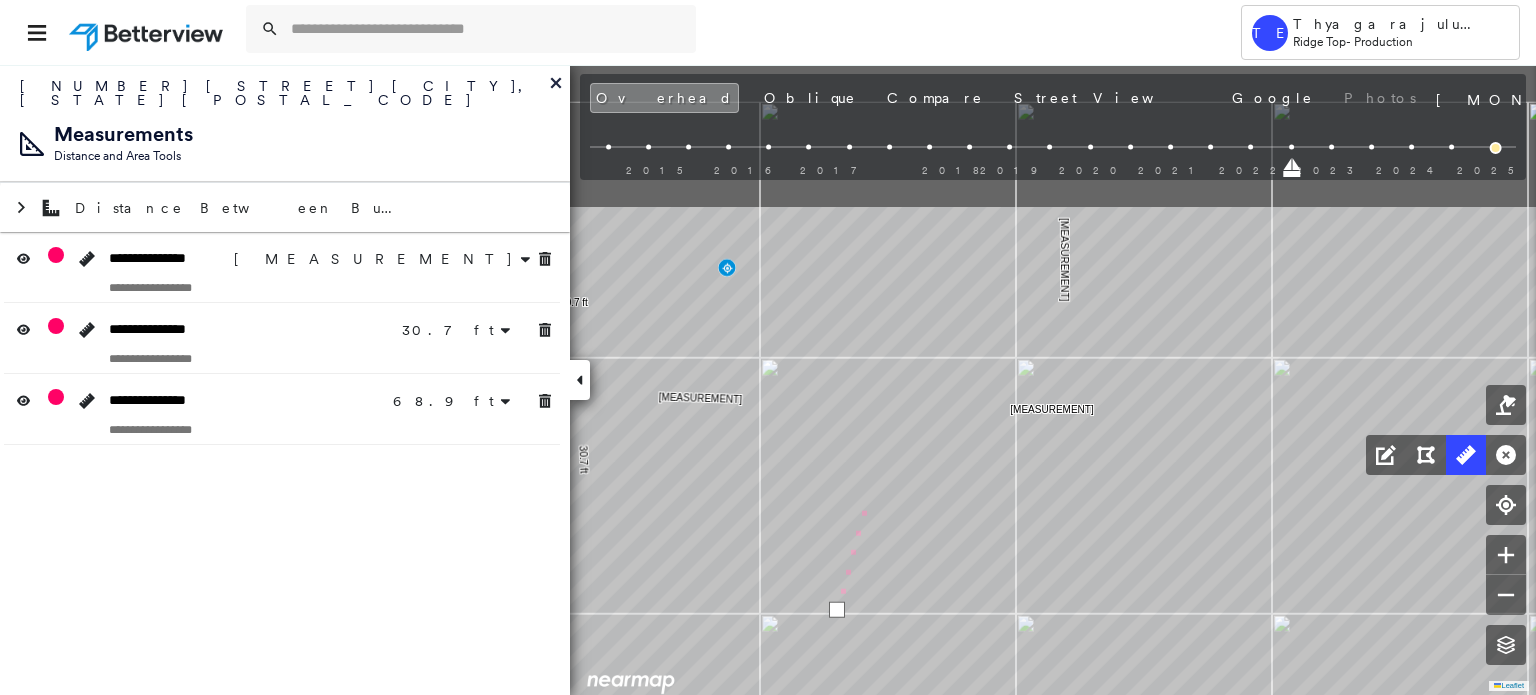 drag, startPoint x: 866, startPoint y: 268, endPoint x: 864, endPoint y: 533, distance: 265.00754 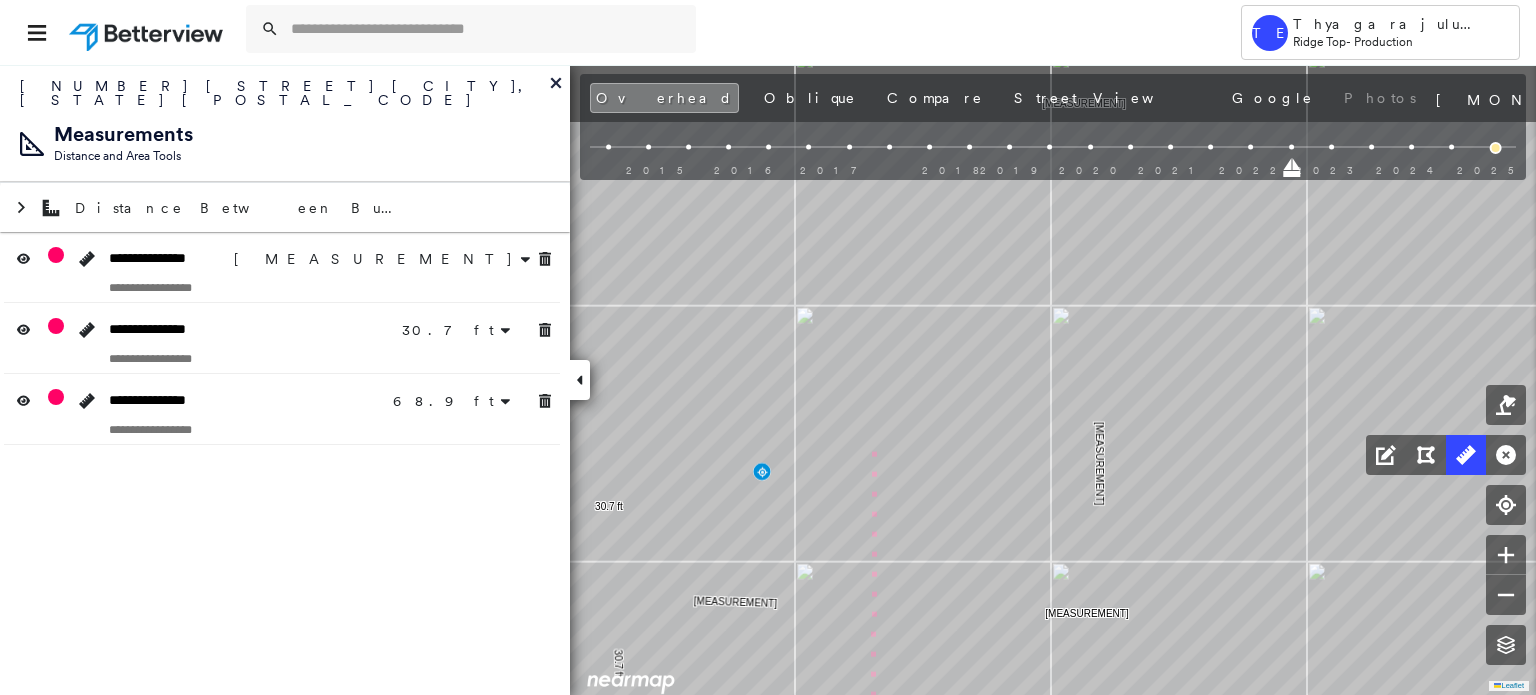 drag, startPoint x: 855, startPoint y: 363, endPoint x: 876, endPoint y: 517, distance: 155.42522 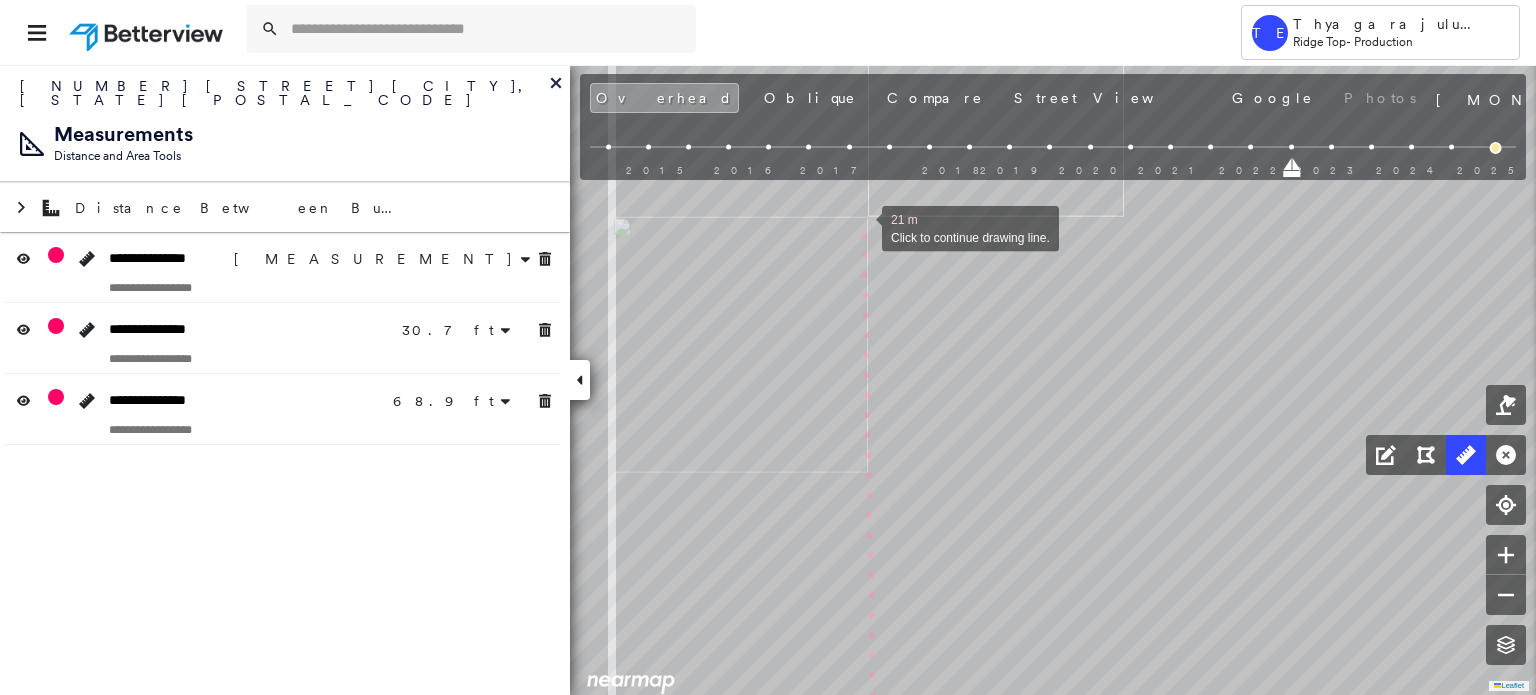 click at bounding box center (862, 227) 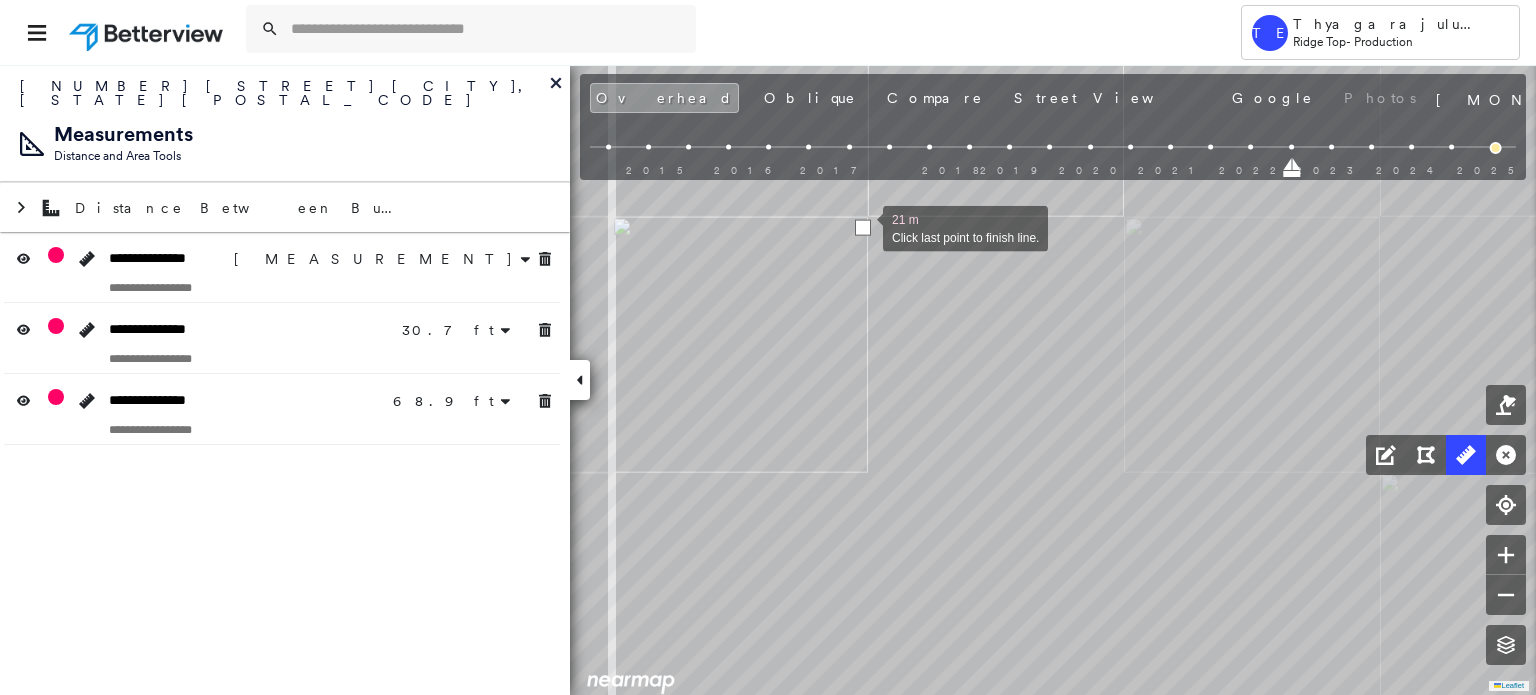 click at bounding box center (863, 228) 